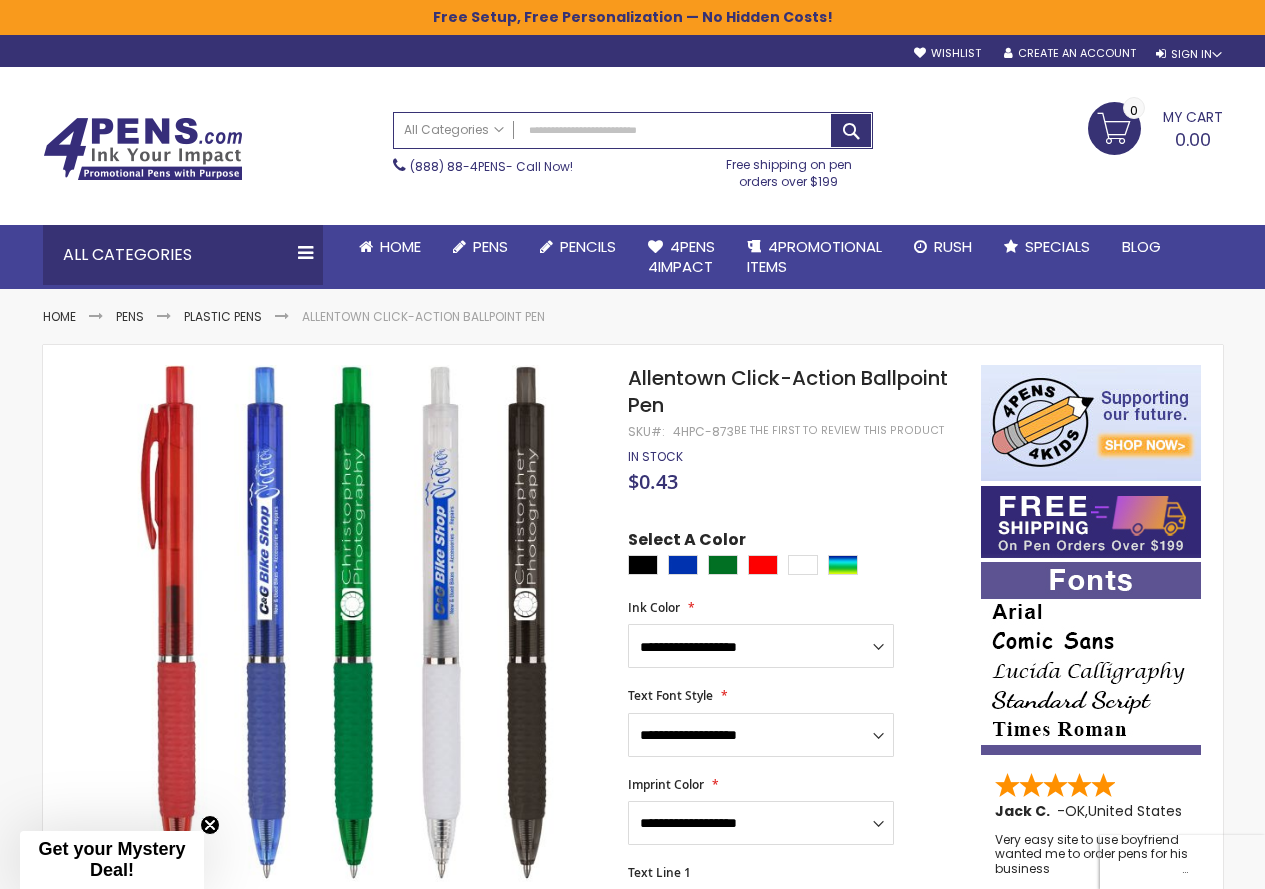 scroll, scrollTop: 0, scrollLeft: 0, axis: both 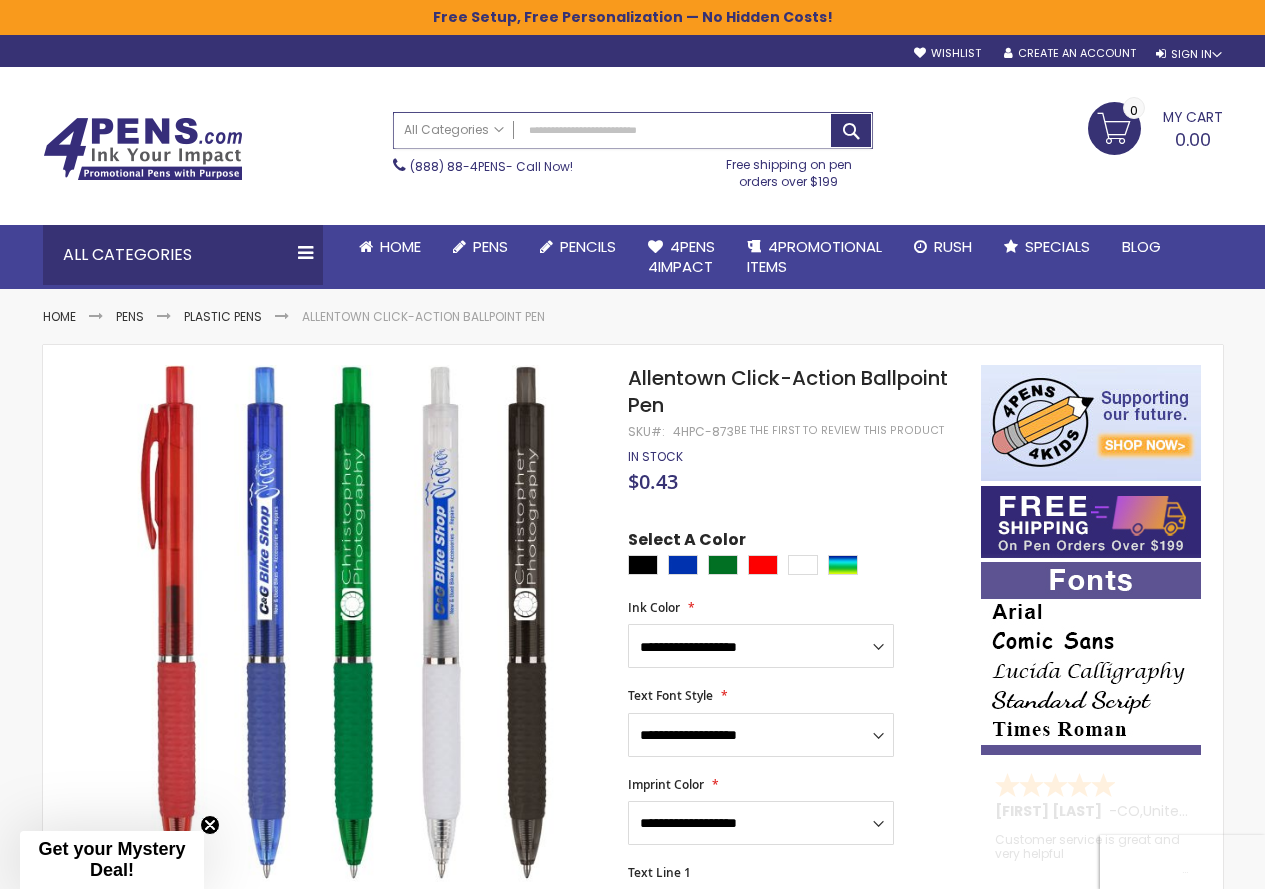 click on "Search" at bounding box center [633, 130] 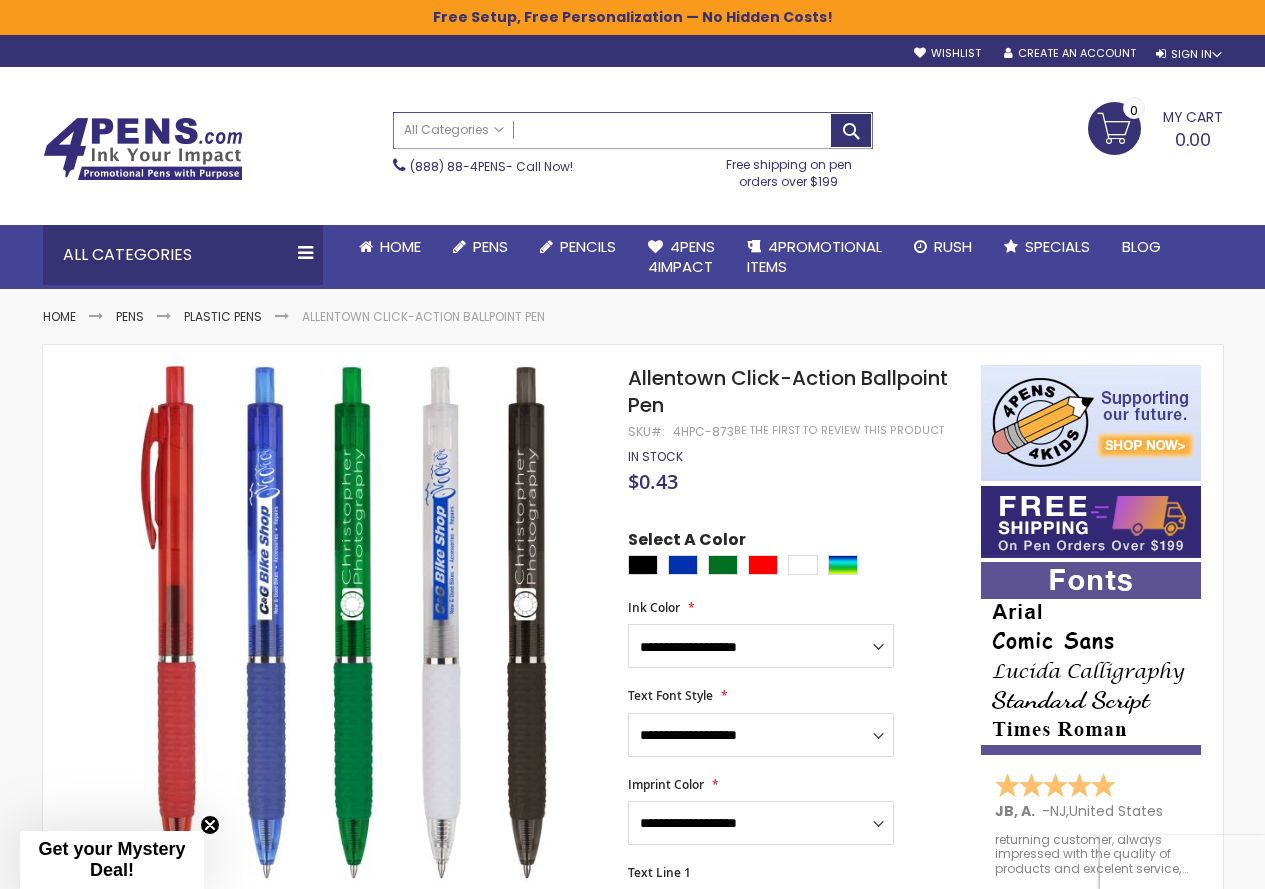 paste on "**********" 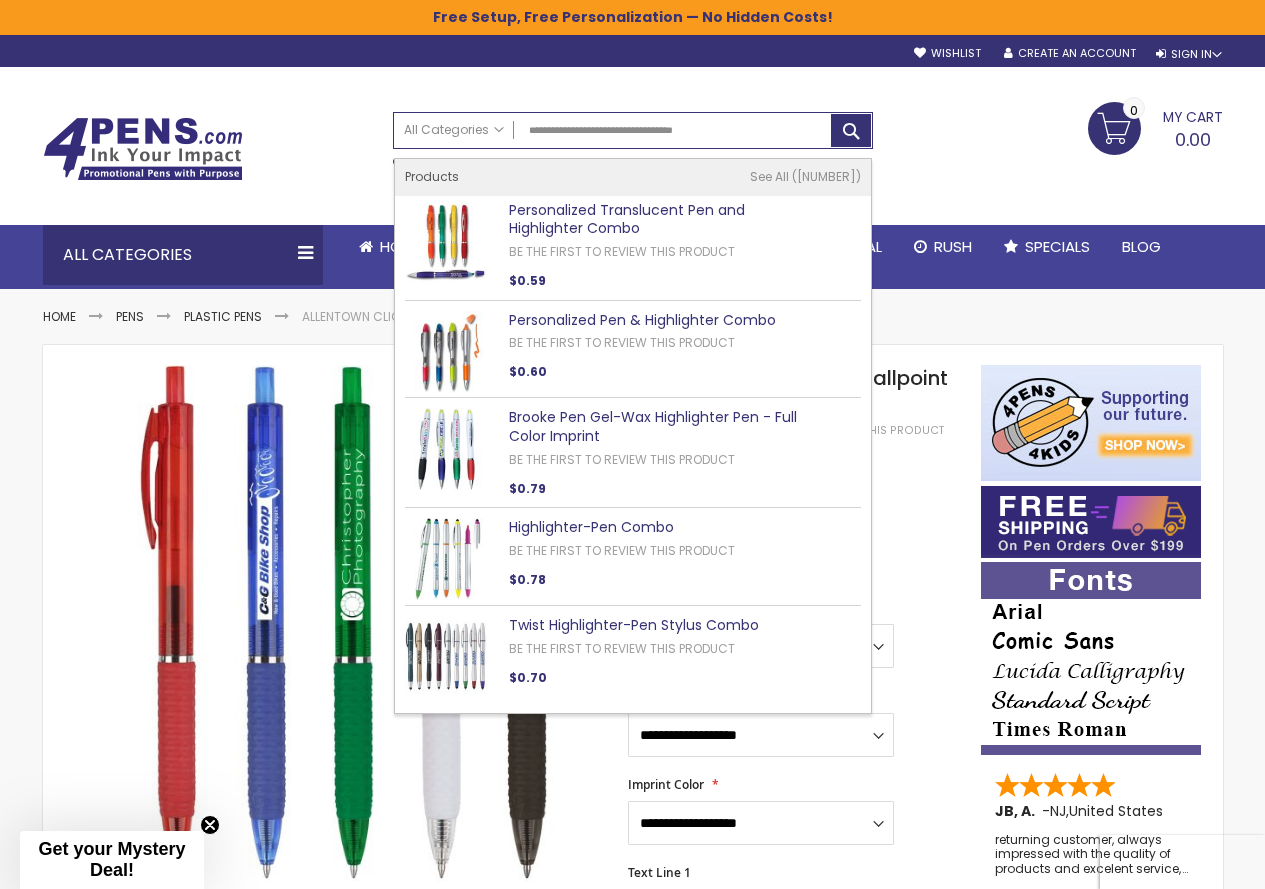 type on "**********" 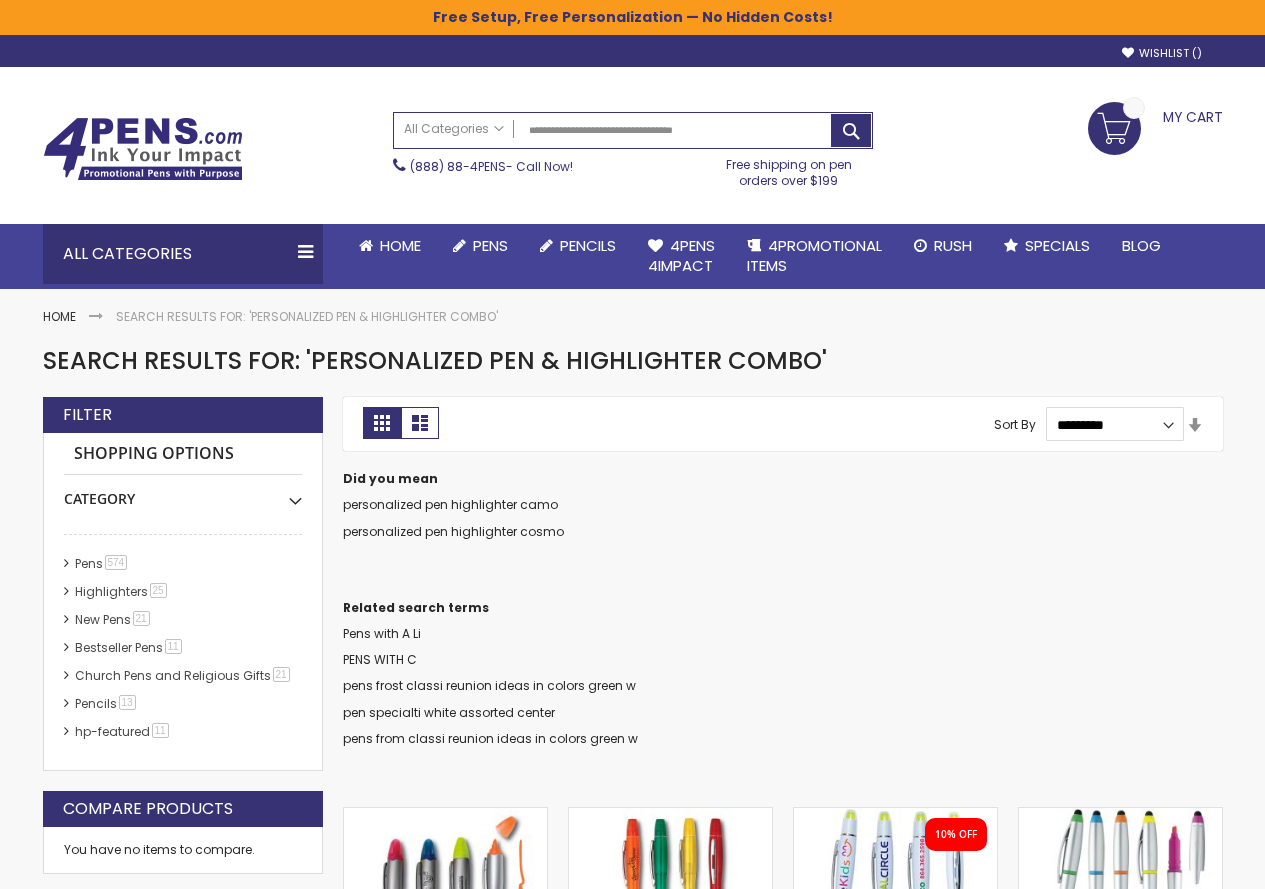 scroll, scrollTop: 400, scrollLeft: 0, axis: vertical 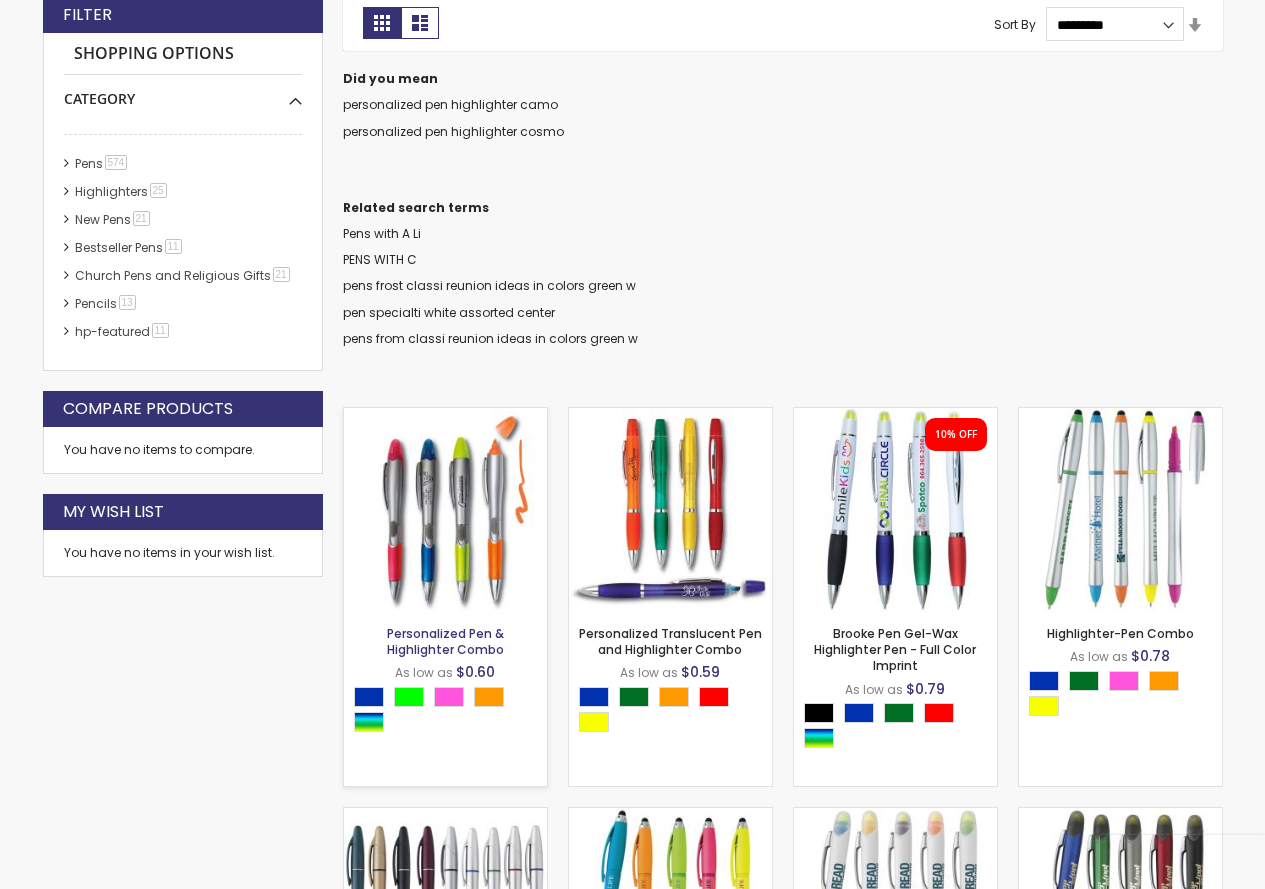 click on "Personalized Pen & Highlighter Combo" at bounding box center (445, 641) 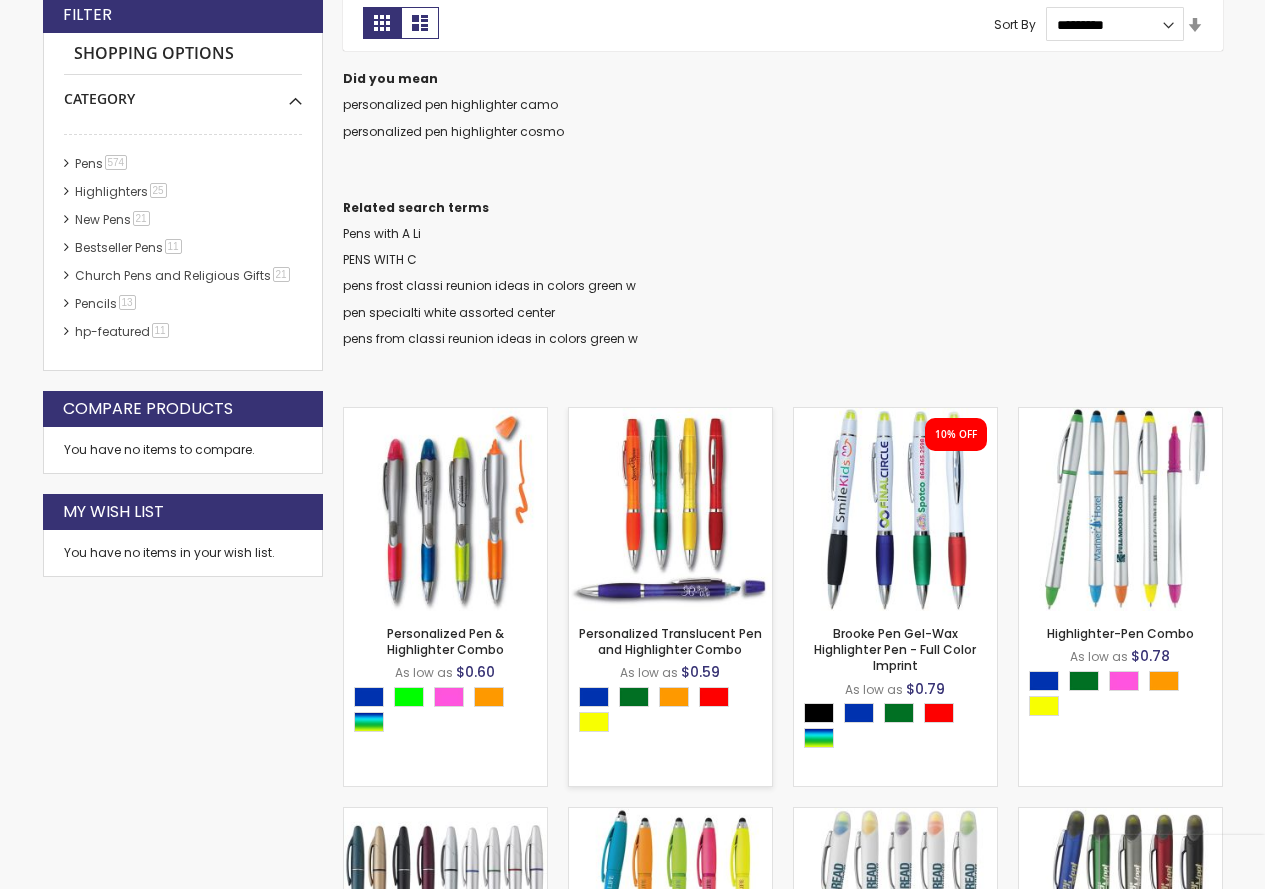 scroll, scrollTop: 401, scrollLeft: 0, axis: vertical 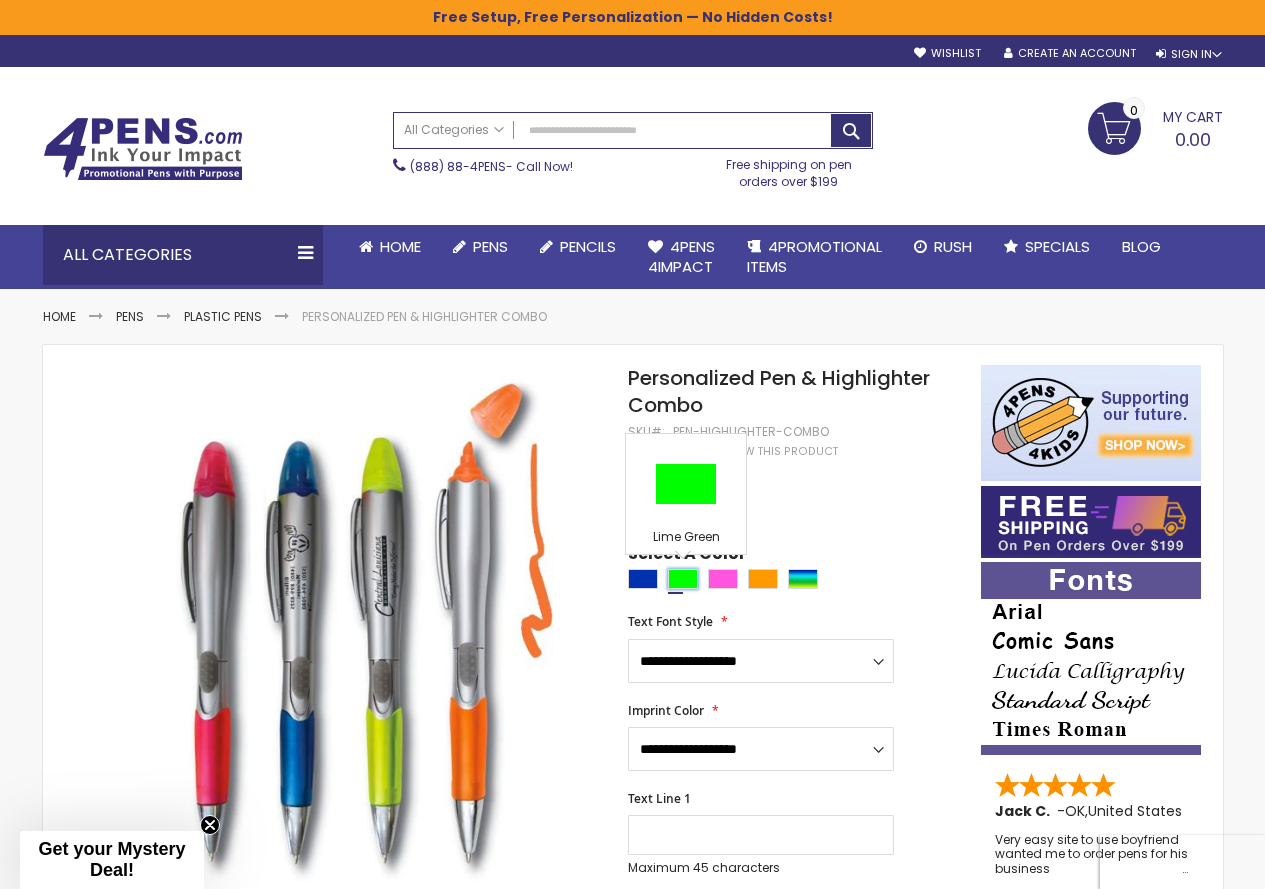 click at bounding box center [683, 579] 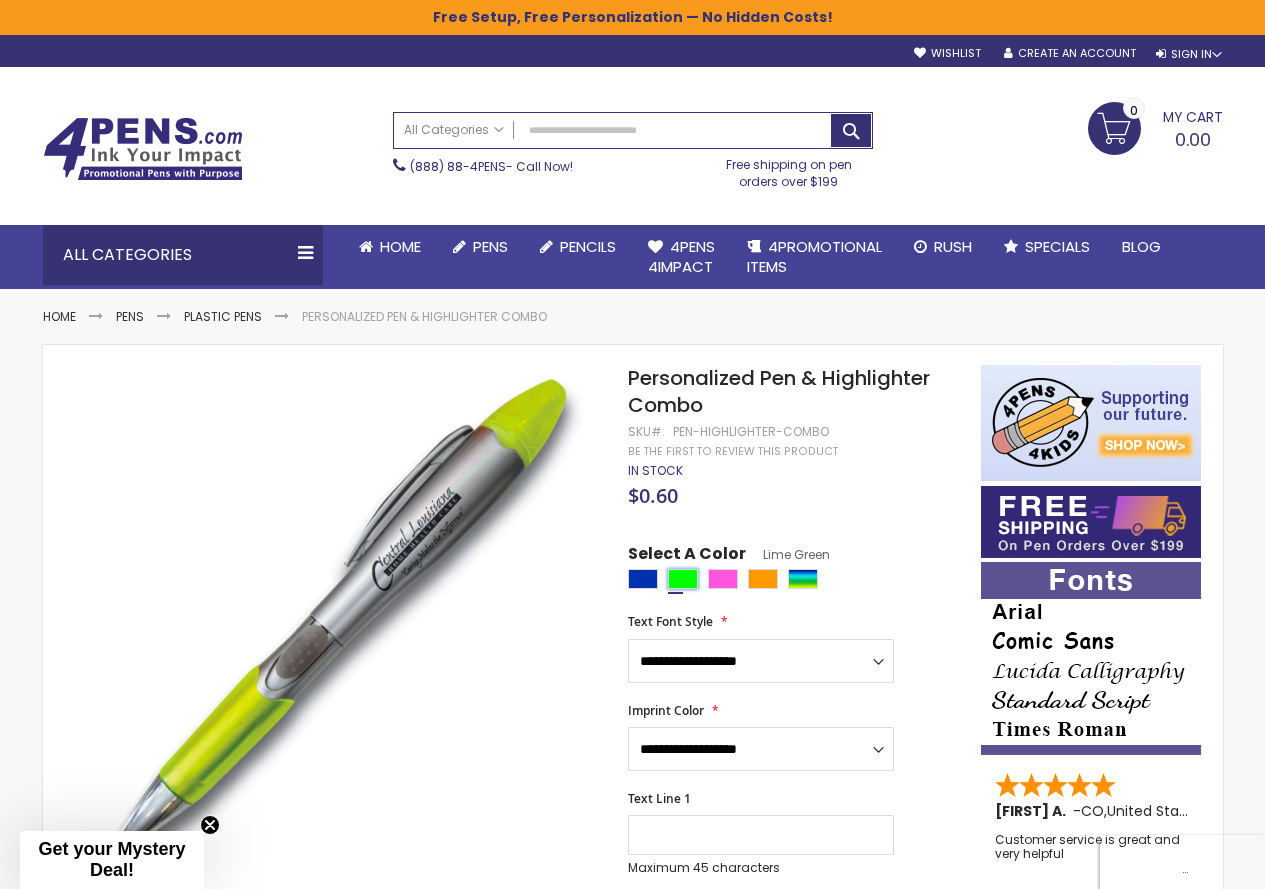 click at bounding box center (683, 579) 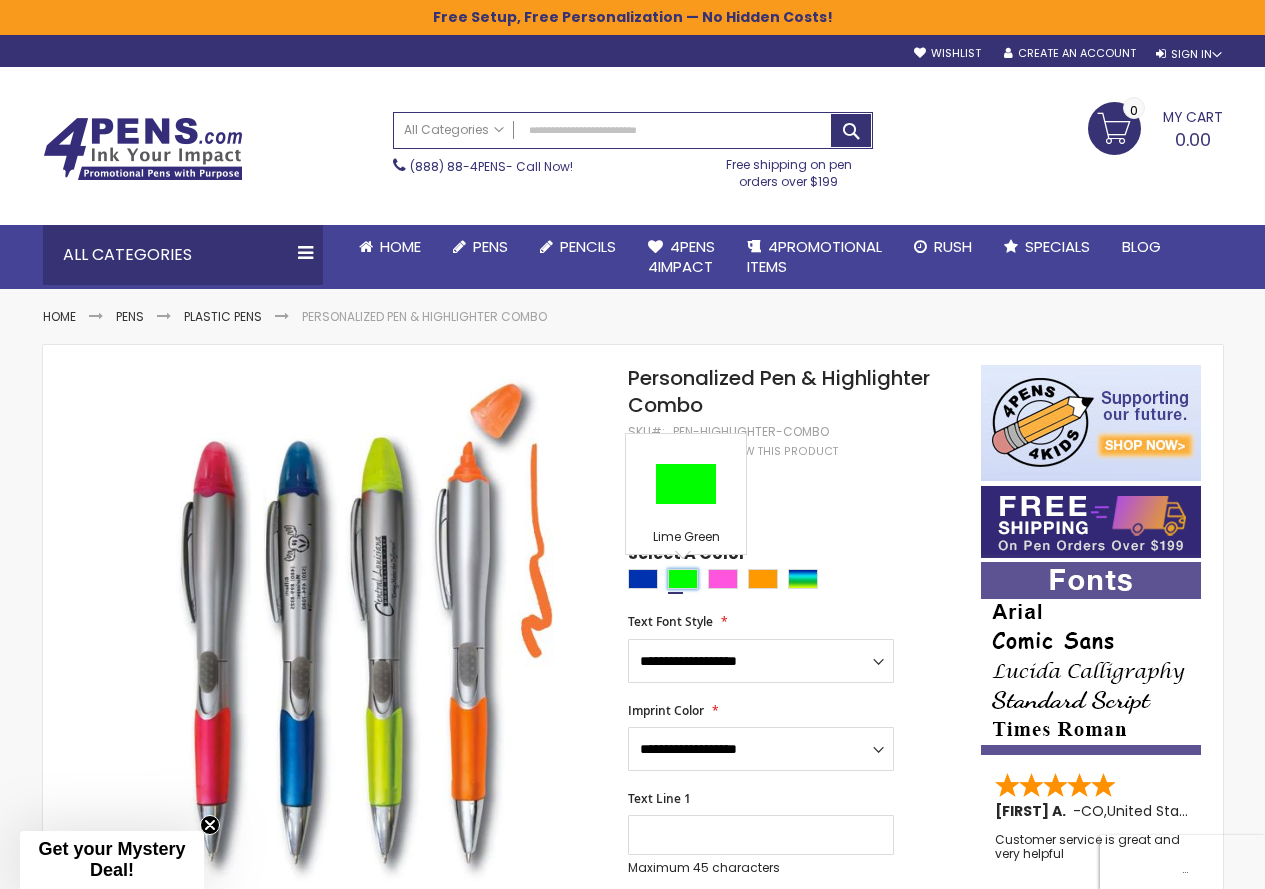 click at bounding box center [683, 579] 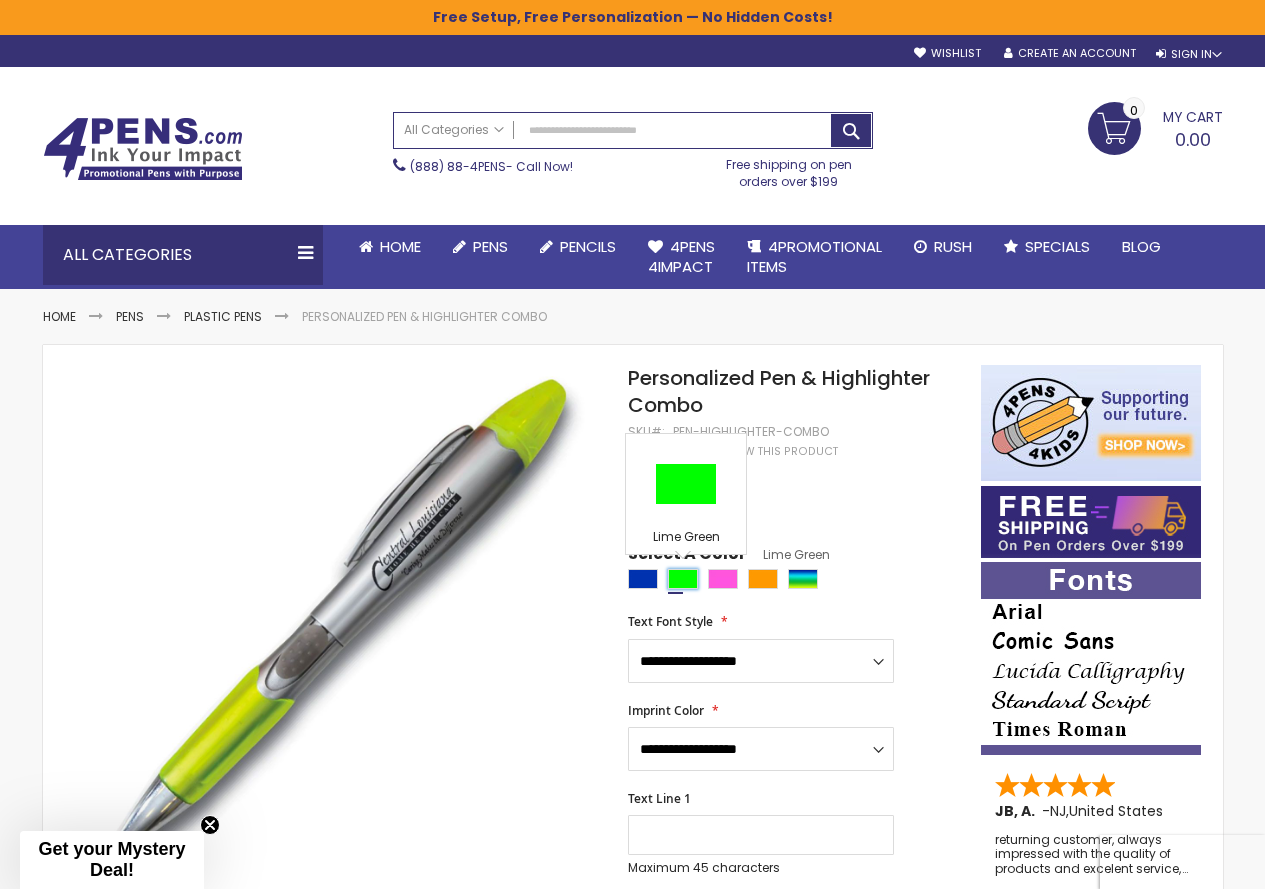 click at bounding box center (683, 579) 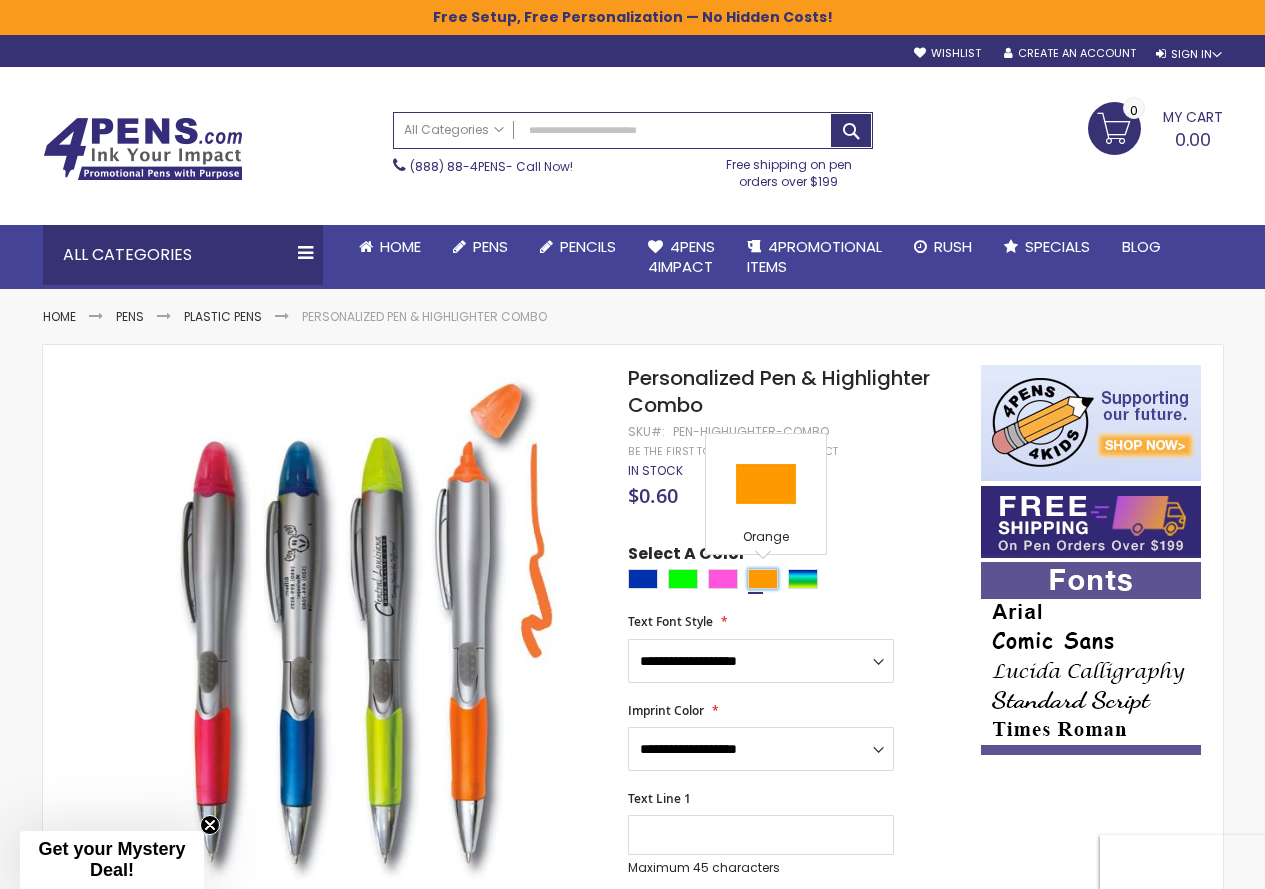 click at bounding box center [763, 579] 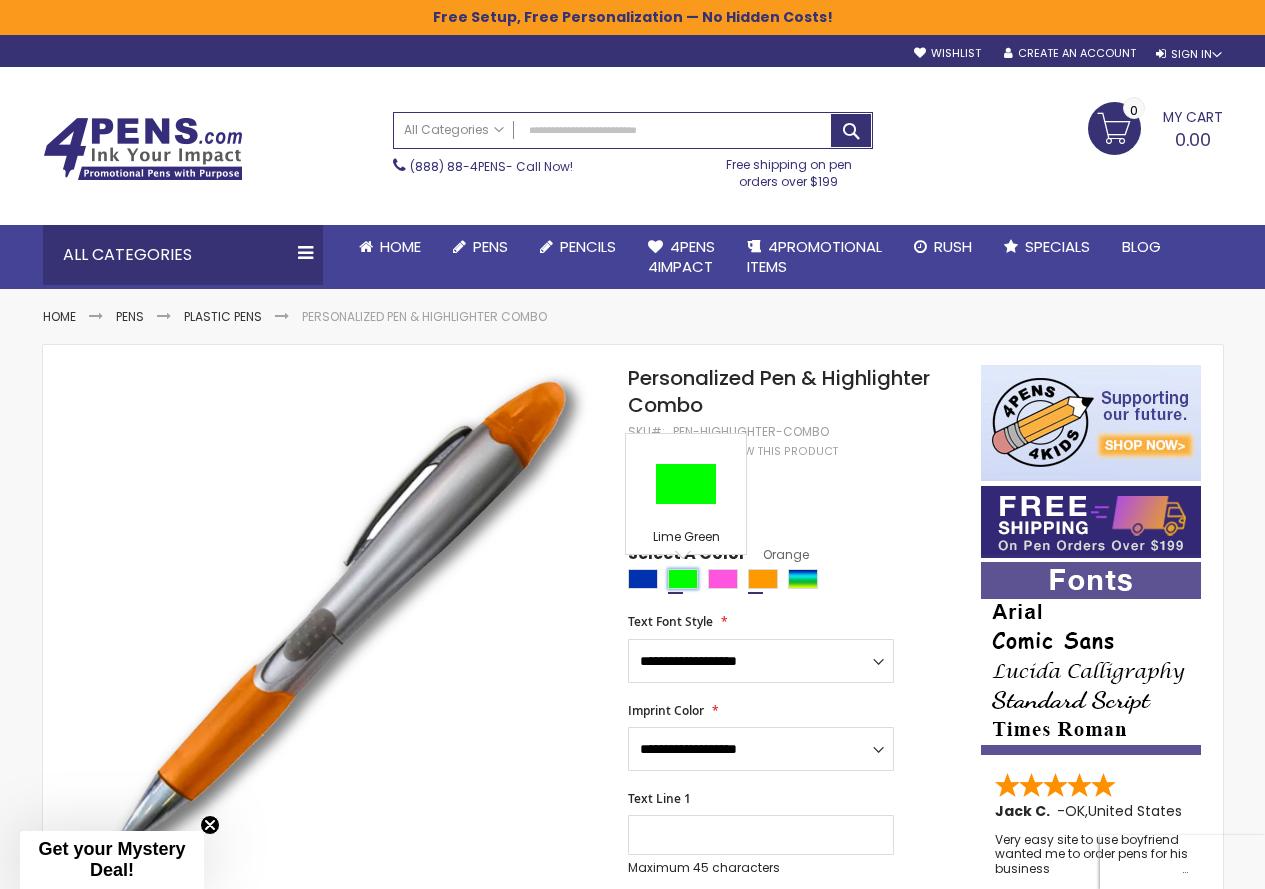 click at bounding box center (683, 579) 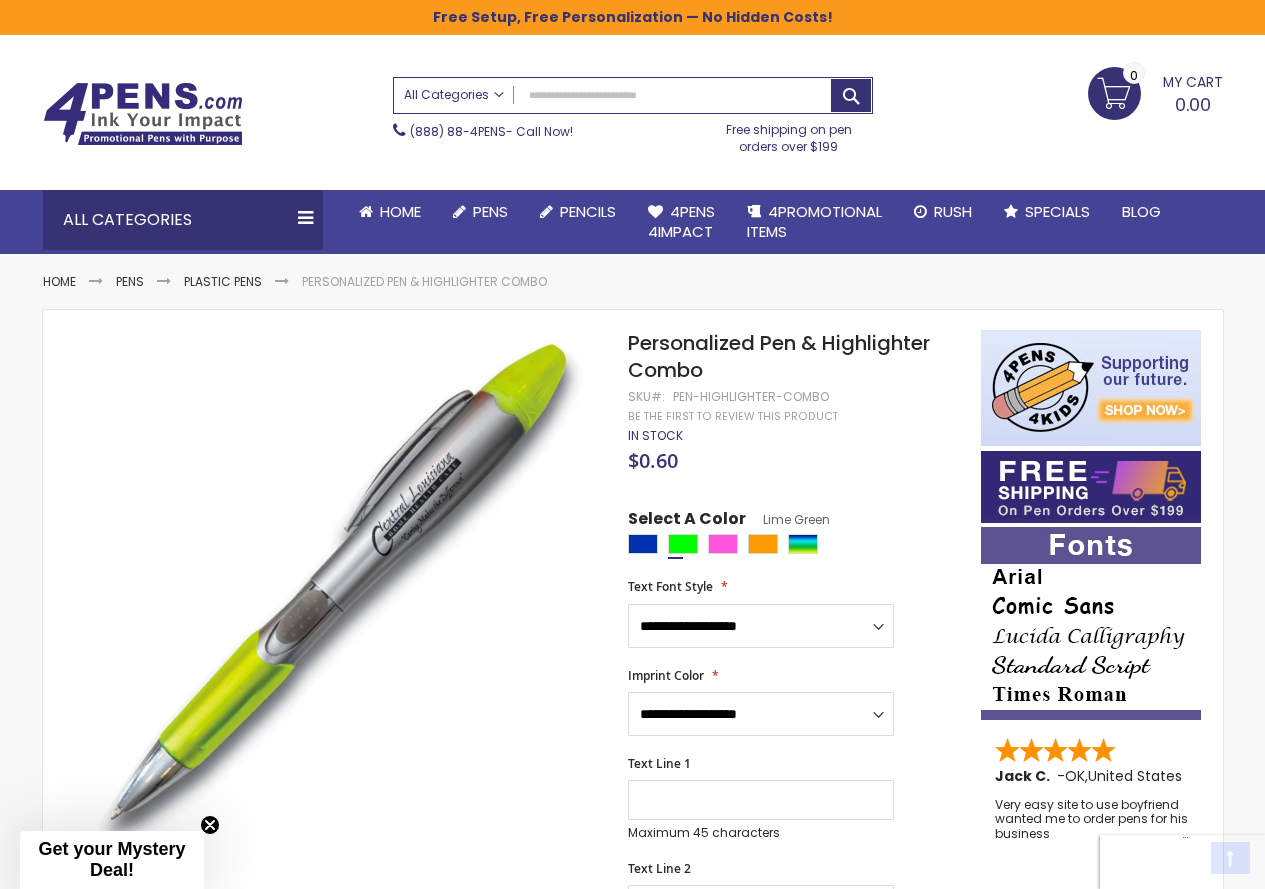 scroll, scrollTop: 0, scrollLeft: 0, axis: both 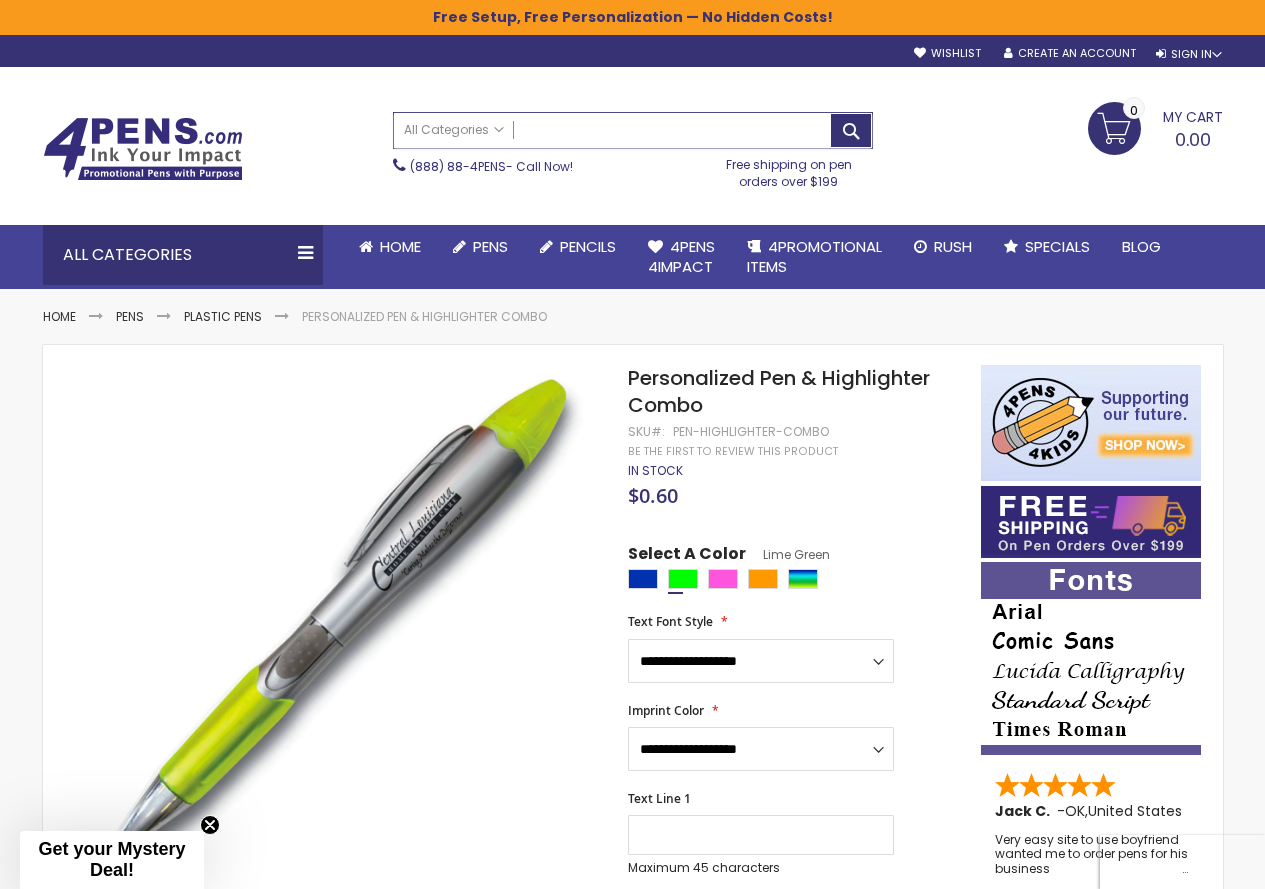 click on "Search" at bounding box center (633, 130) 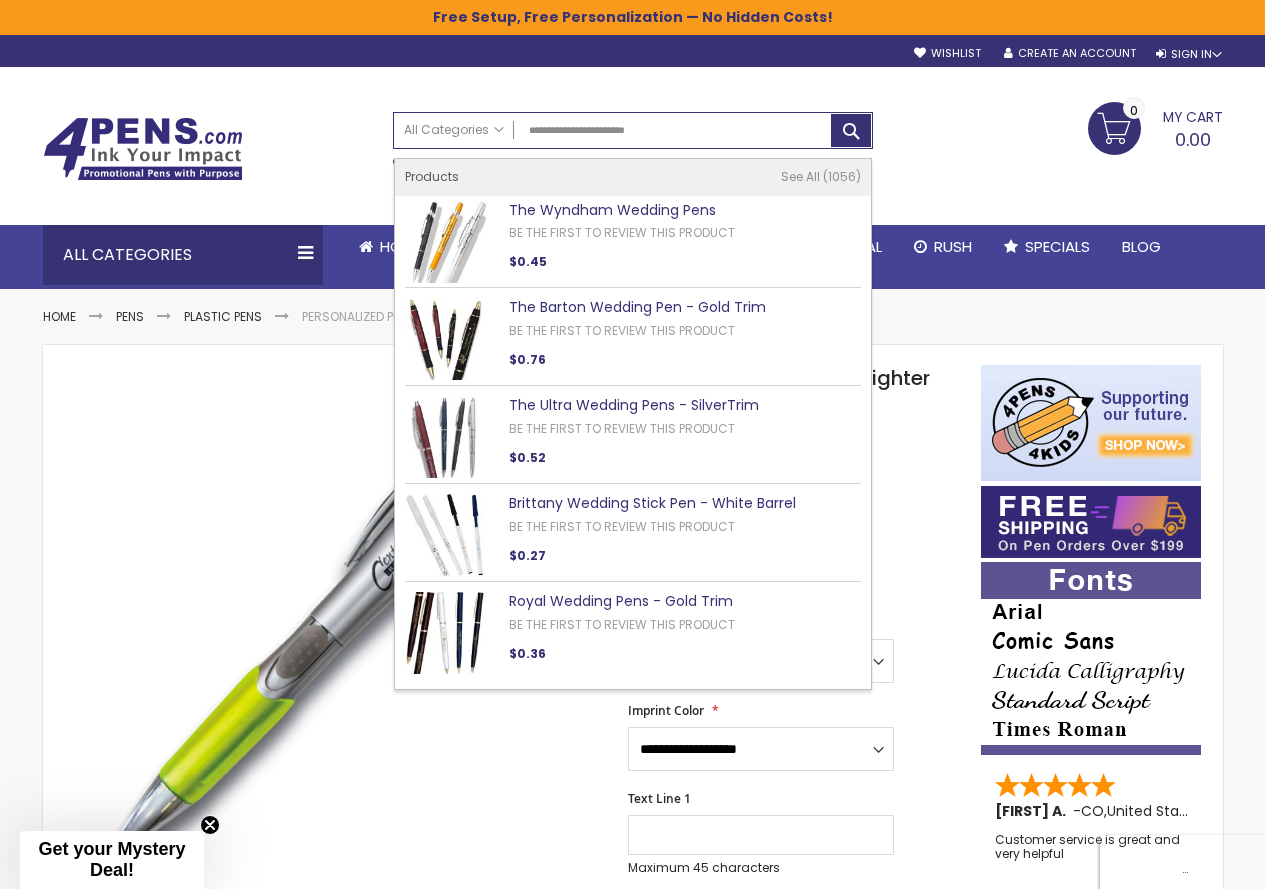 click on "The Wyndham Wedding Pens" at bounding box center [612, 210] 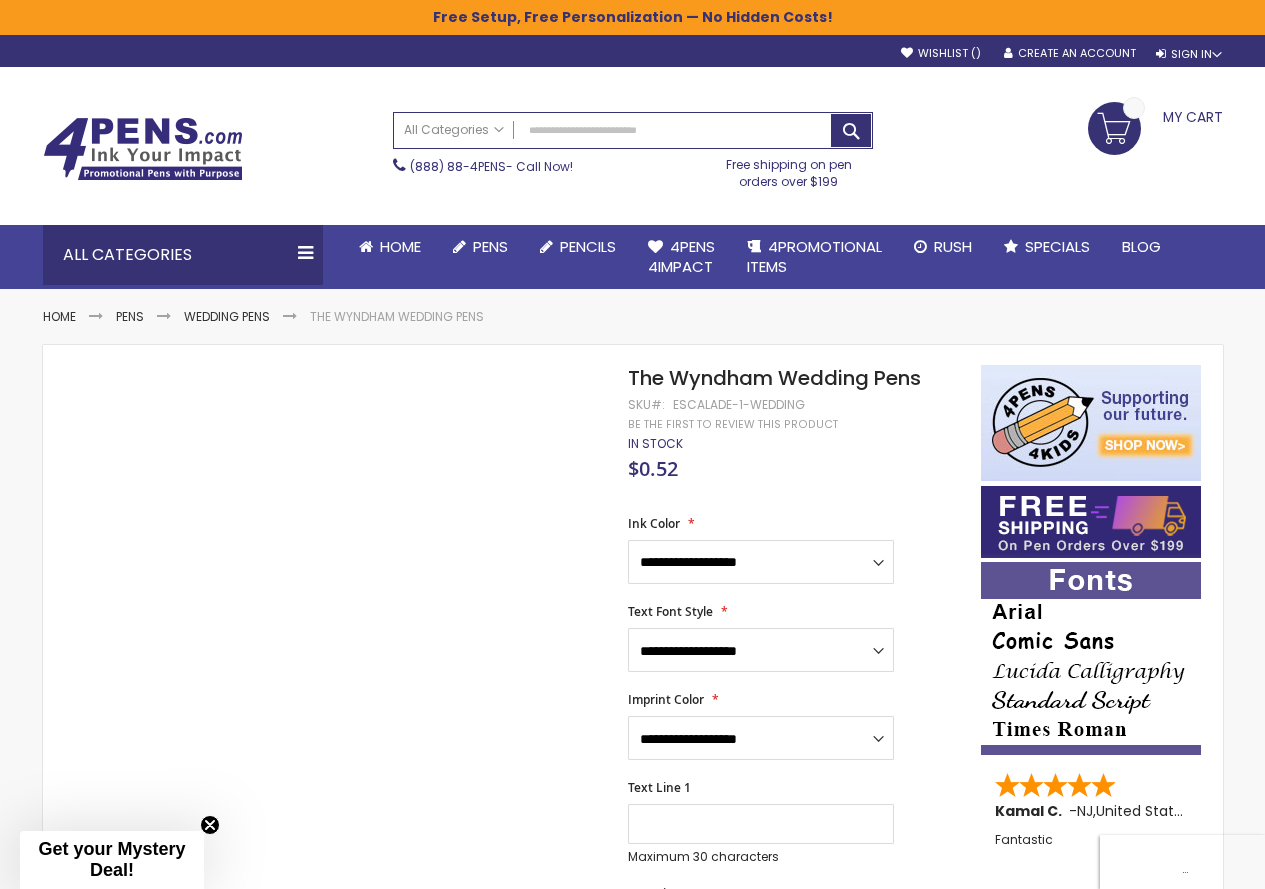 scroll, scrollTop: 0, scrollLeft: 0, axis: both 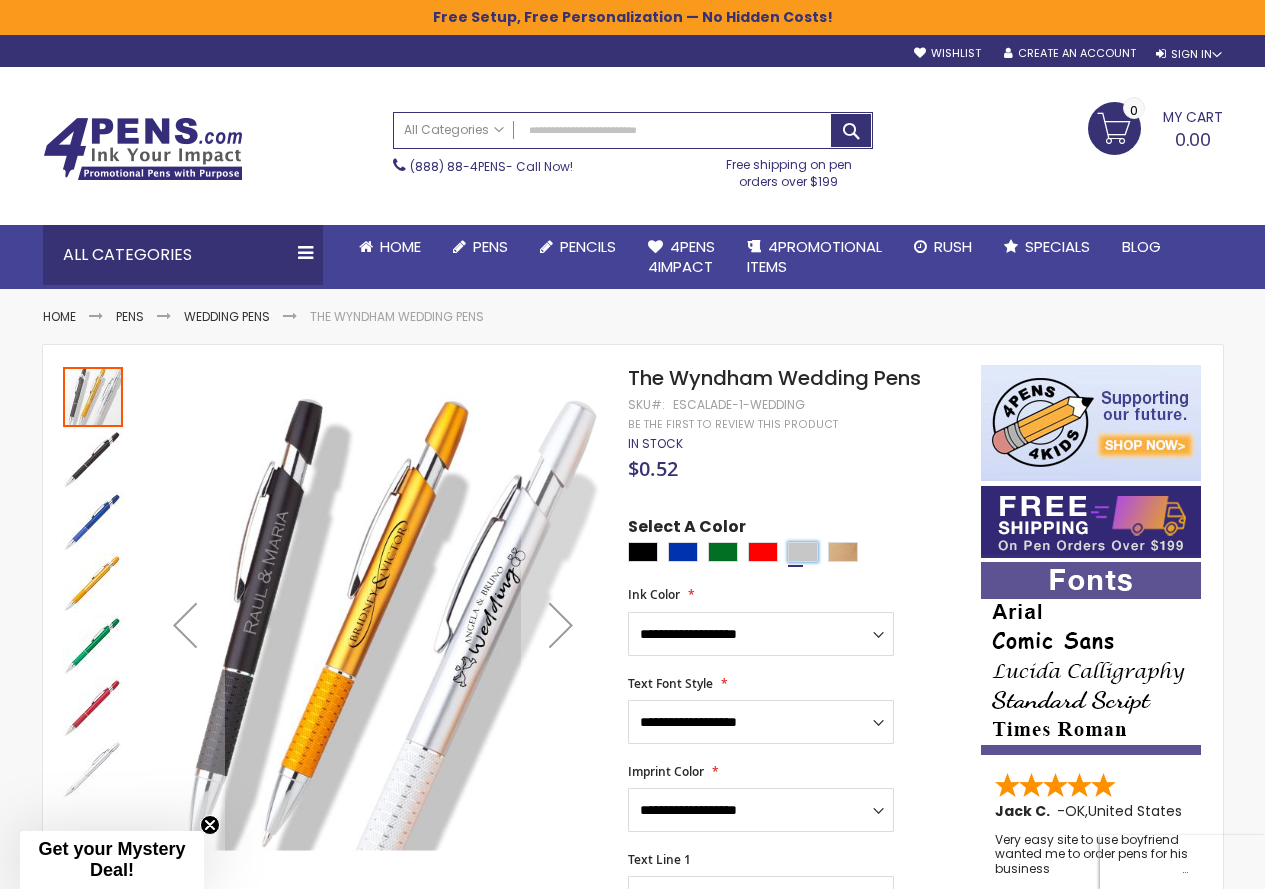 click at bounding box center [803, 552] 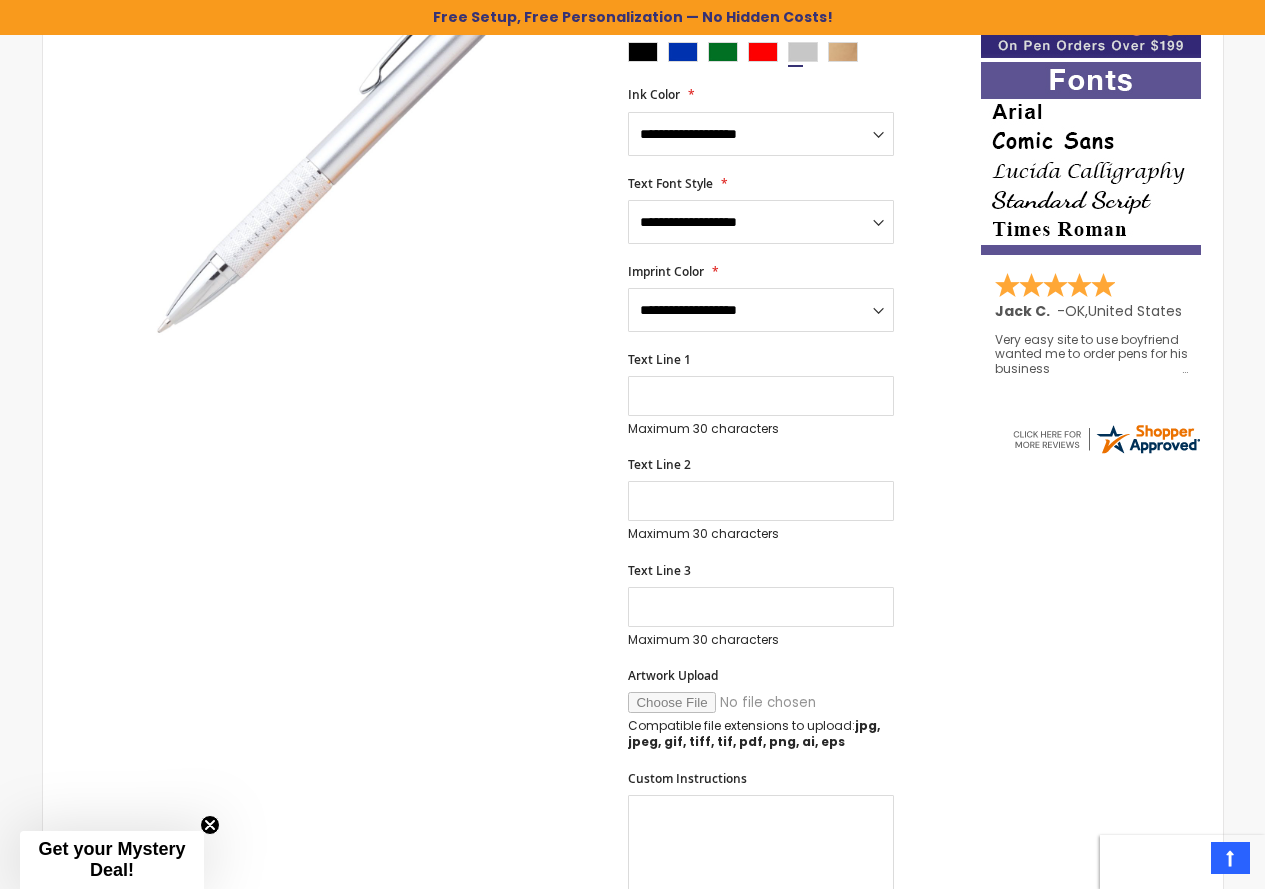 scroll, scrollTop: 0, scrollLeft: 0, axis: both 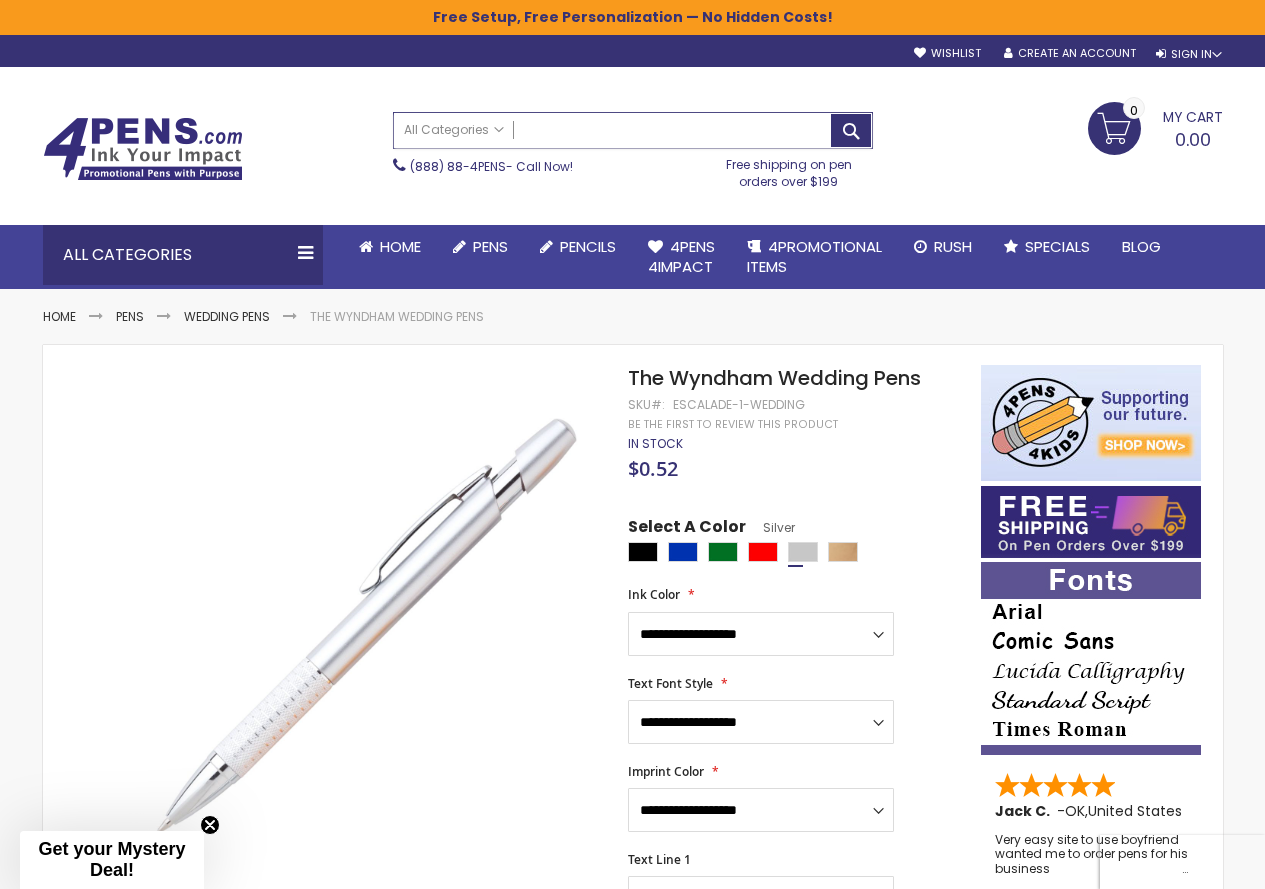 click on "Search" at bounding box center (633, 130) 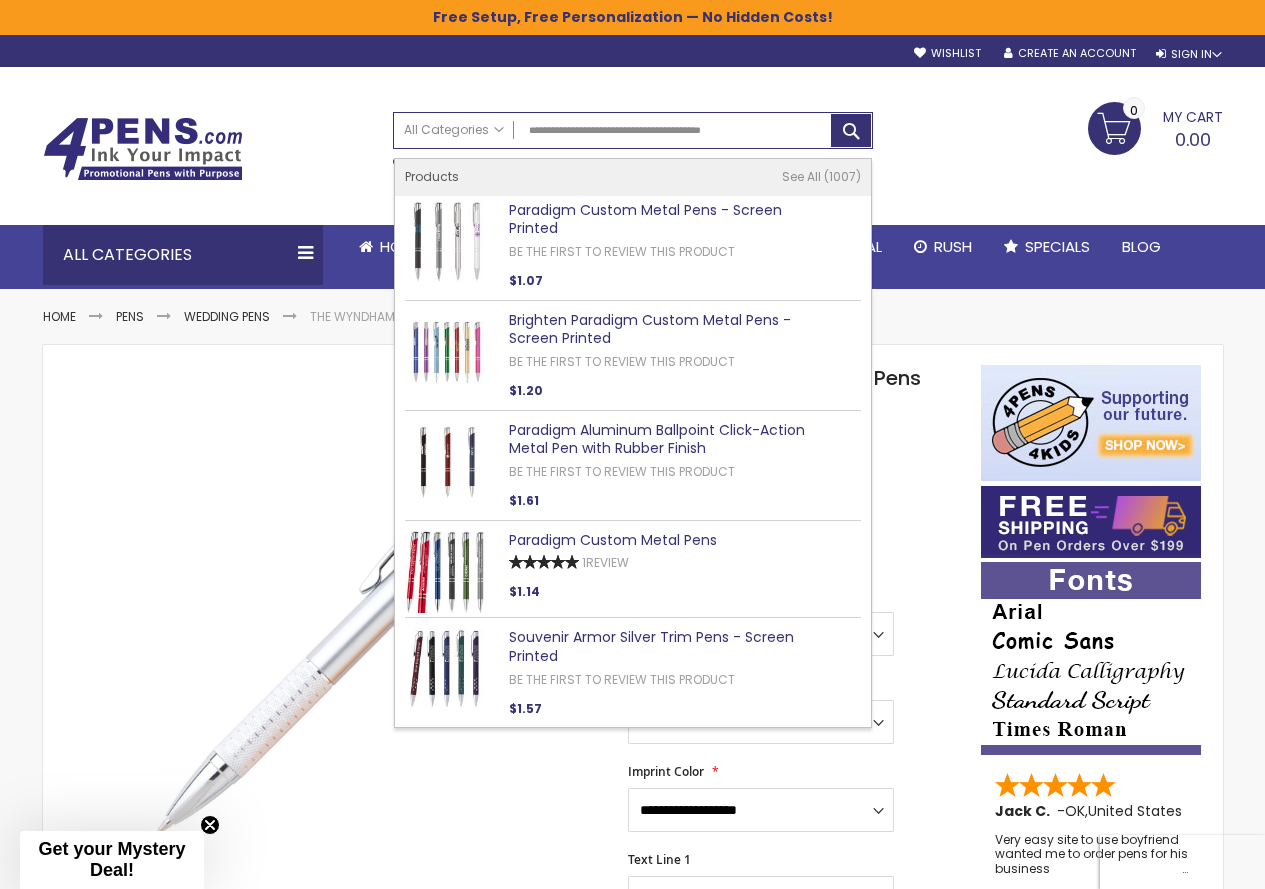 click on "Paradigm Custom Metal Pens - Screen Printed" at bounding box center (645, 219) 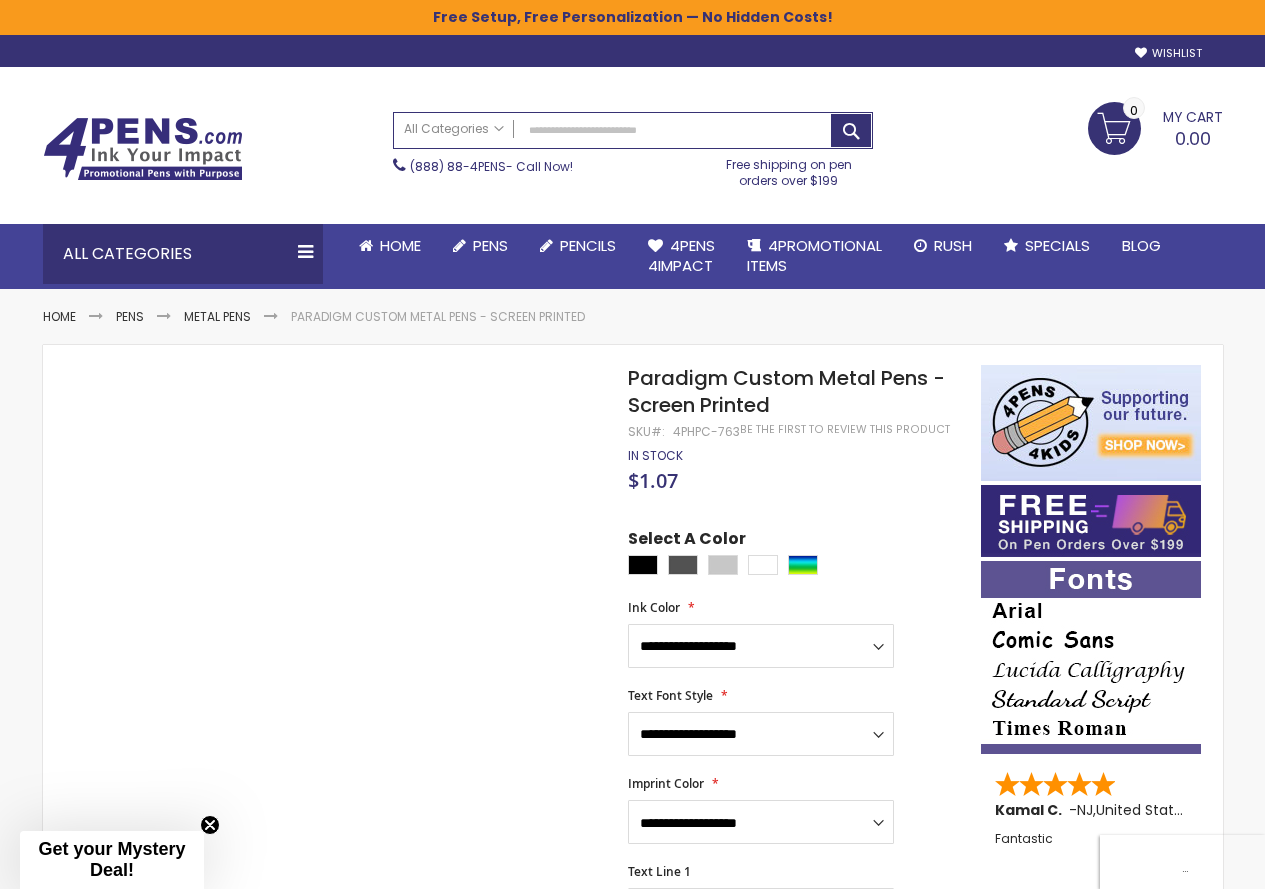 scroll, scrollTop: 0, scrollLeft: 0, axis: both 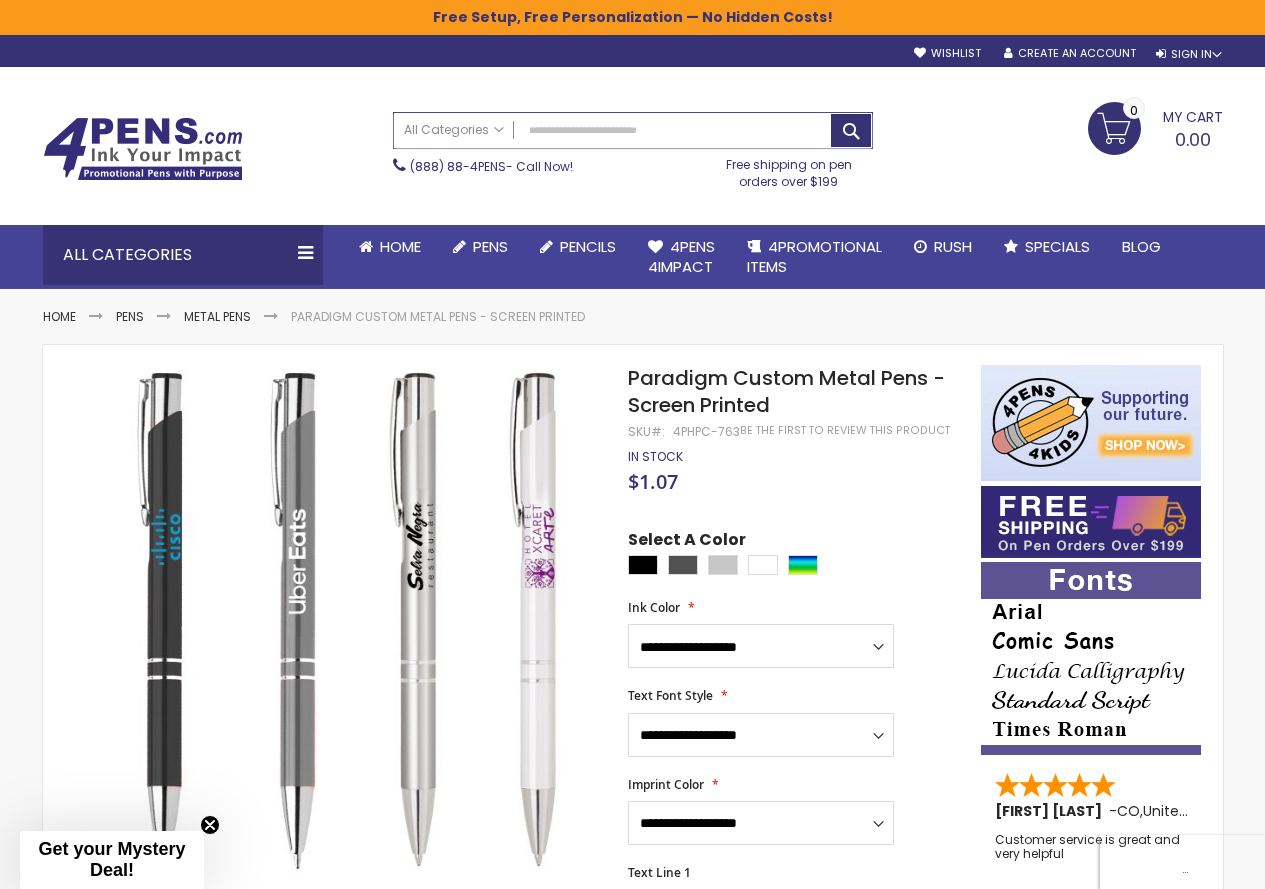 click on "Search" at bounding box center [633, 130] 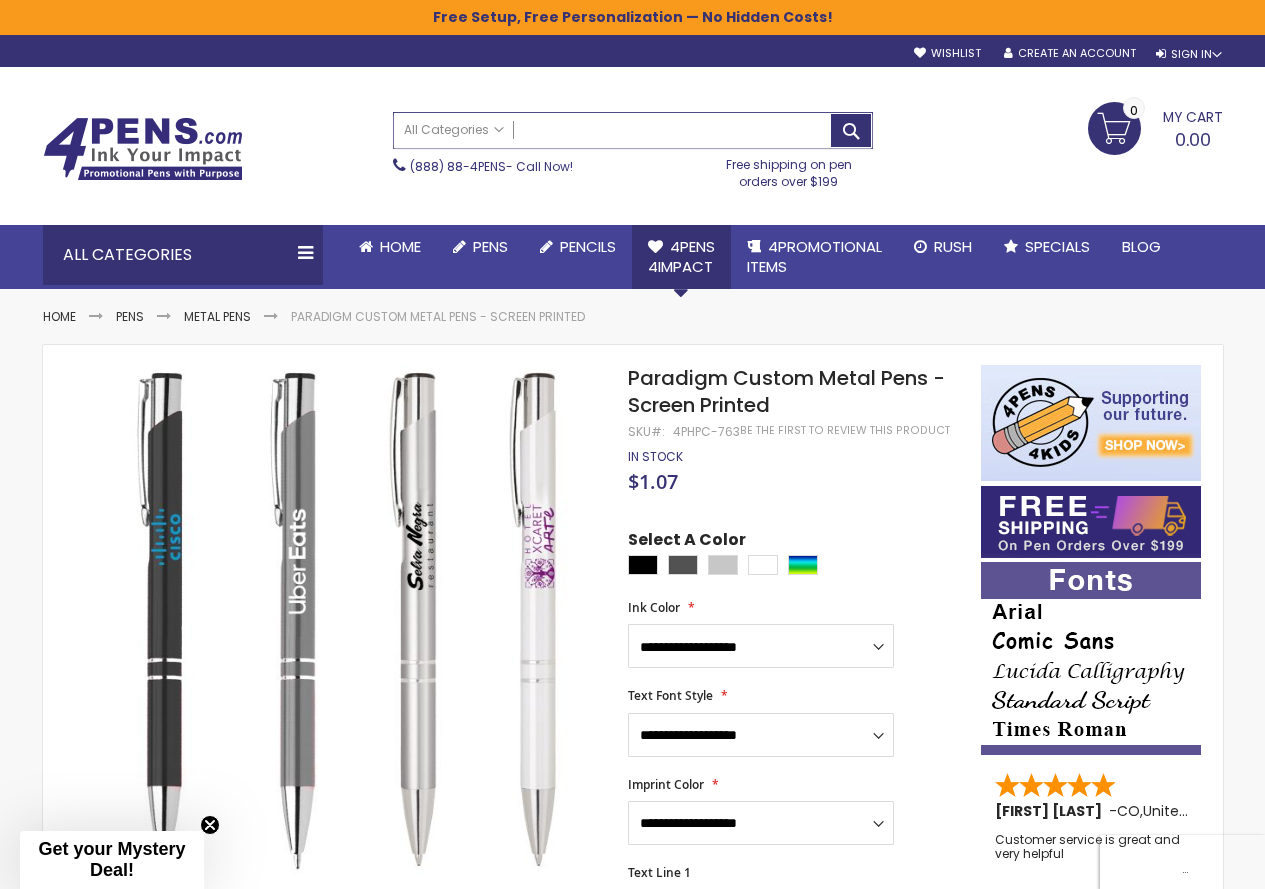 paste on "**********" 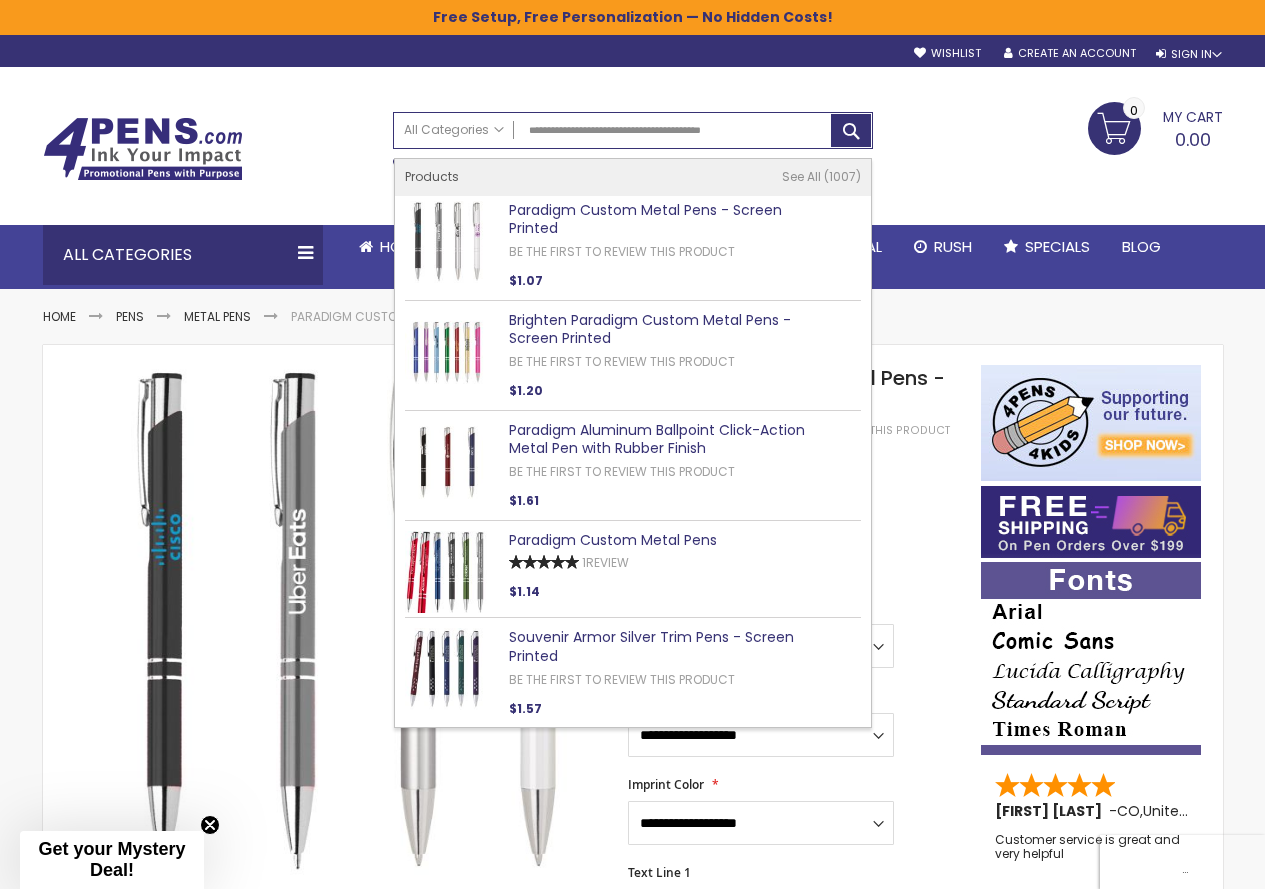 click on "Paradigm Custom Metal Pens - Screen Printed" at bounding box center [657, 220] 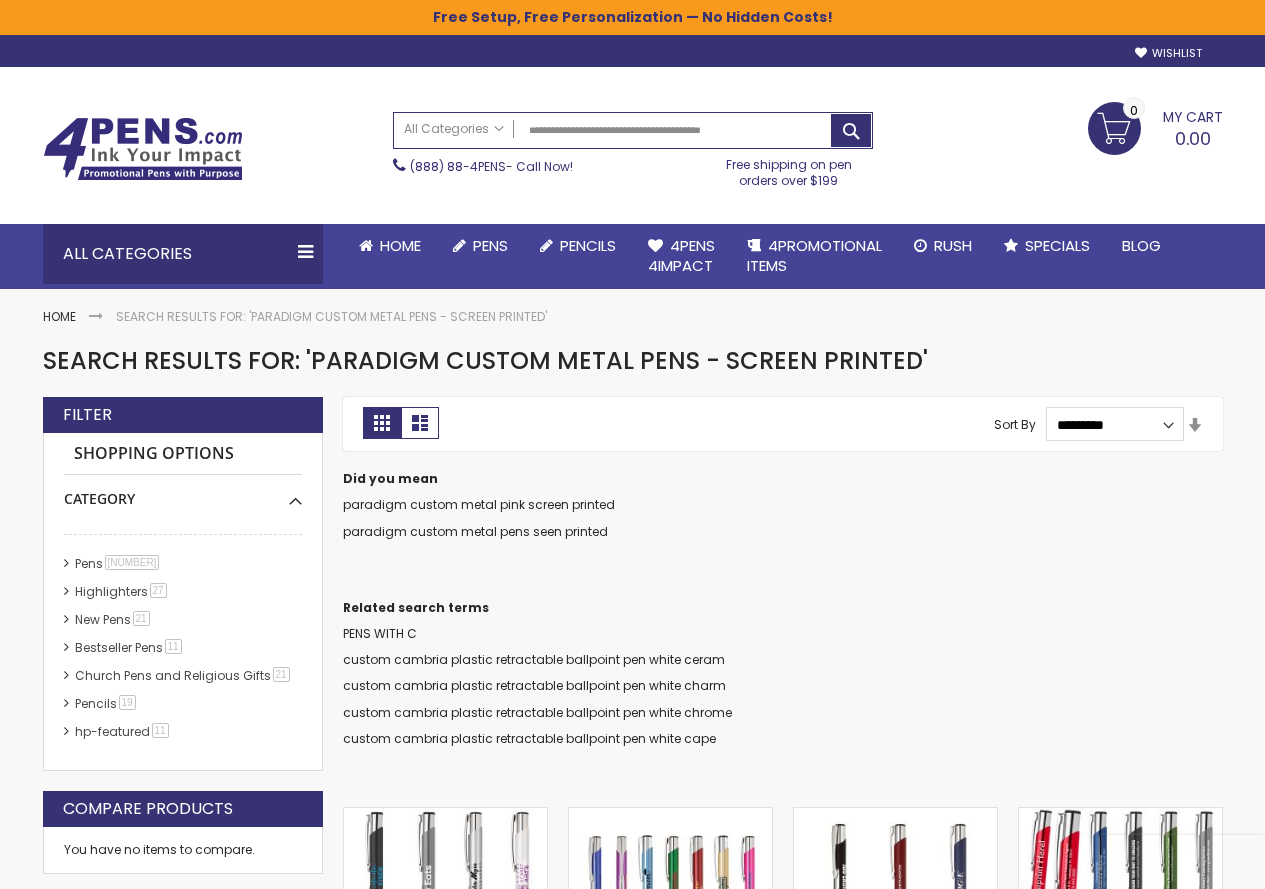 scroll, scrollTop: 0, scrollLeft: 0, axis: both 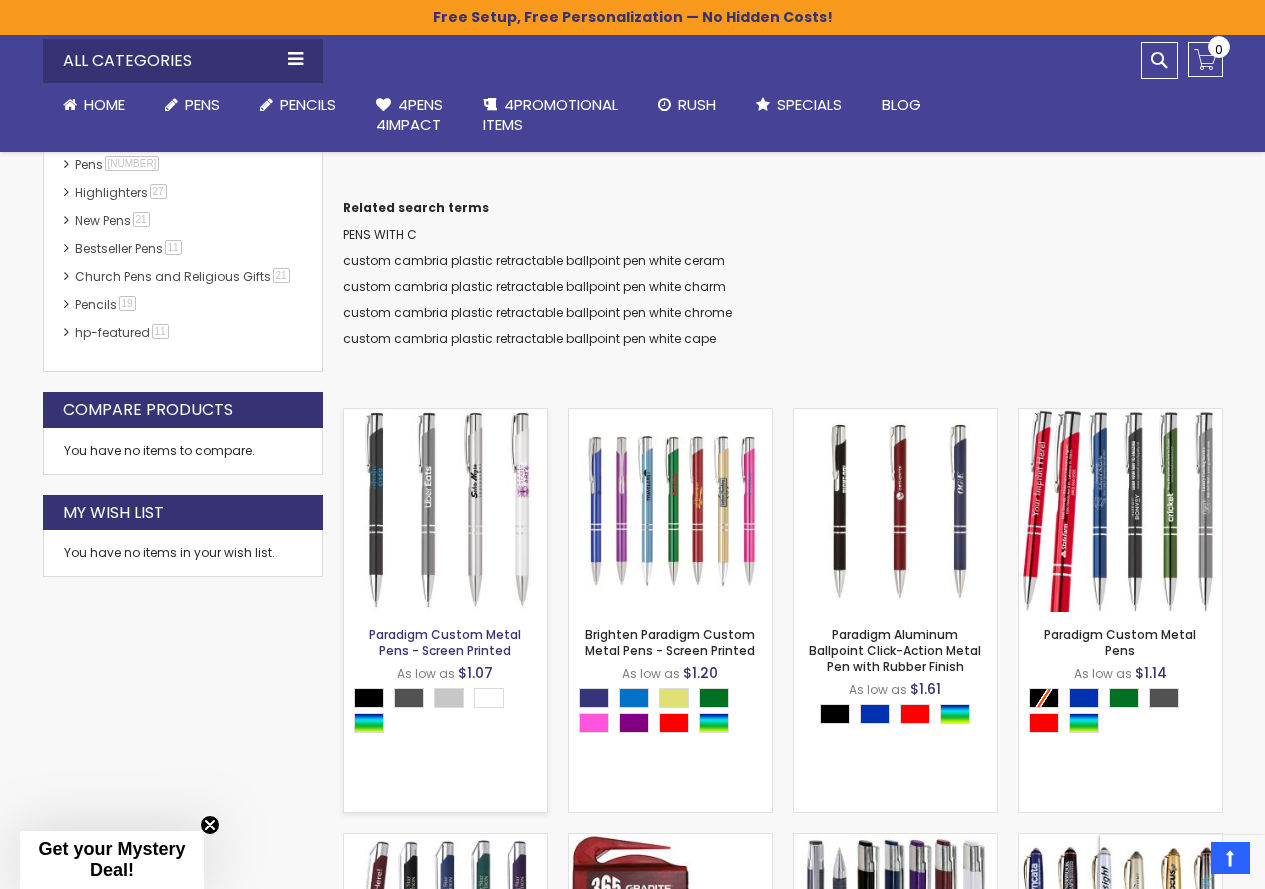 click on "Paradigm Custom Metal Pens - Screen Printed" at bounding box center [445, 642] 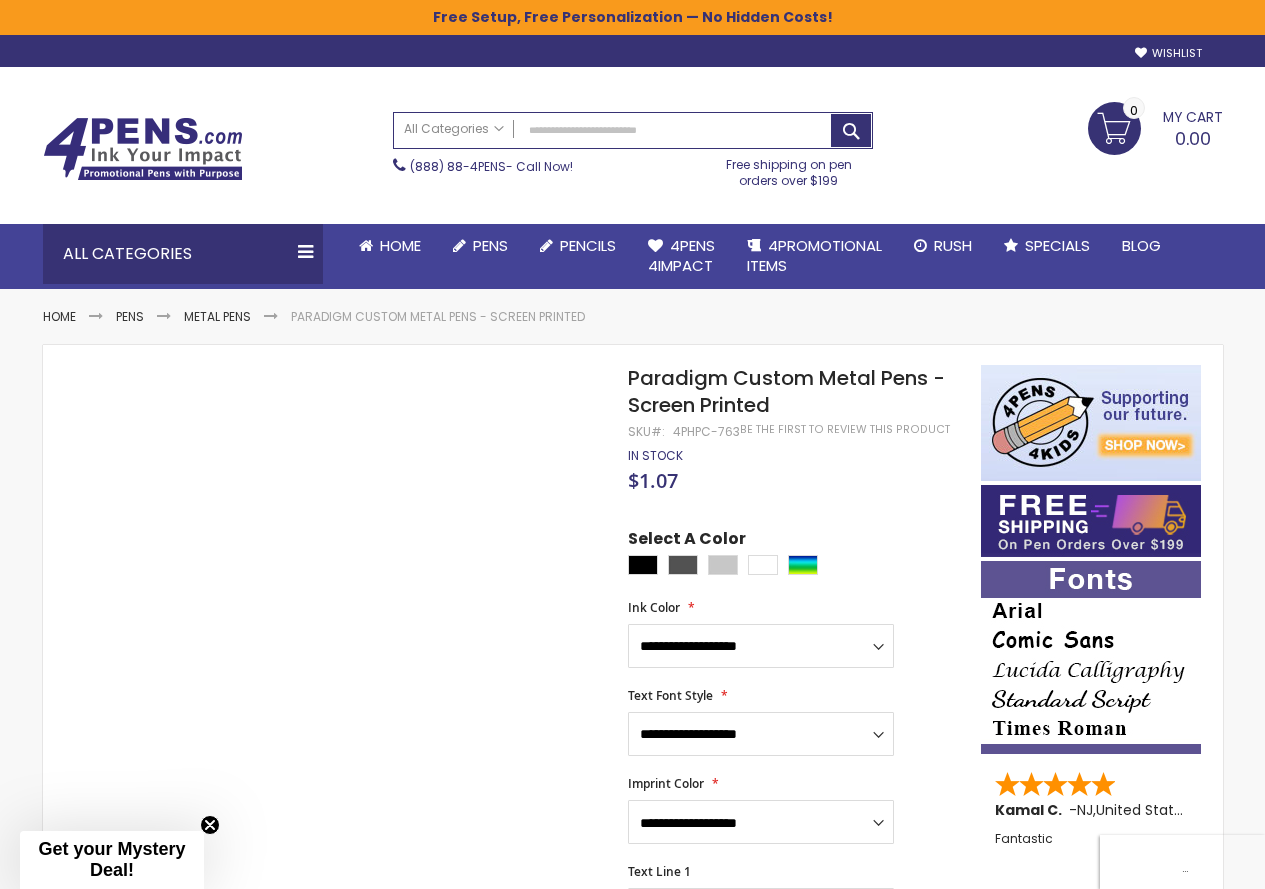 scroll, scrollTop: 0, scrollLeft: 0, axis: both 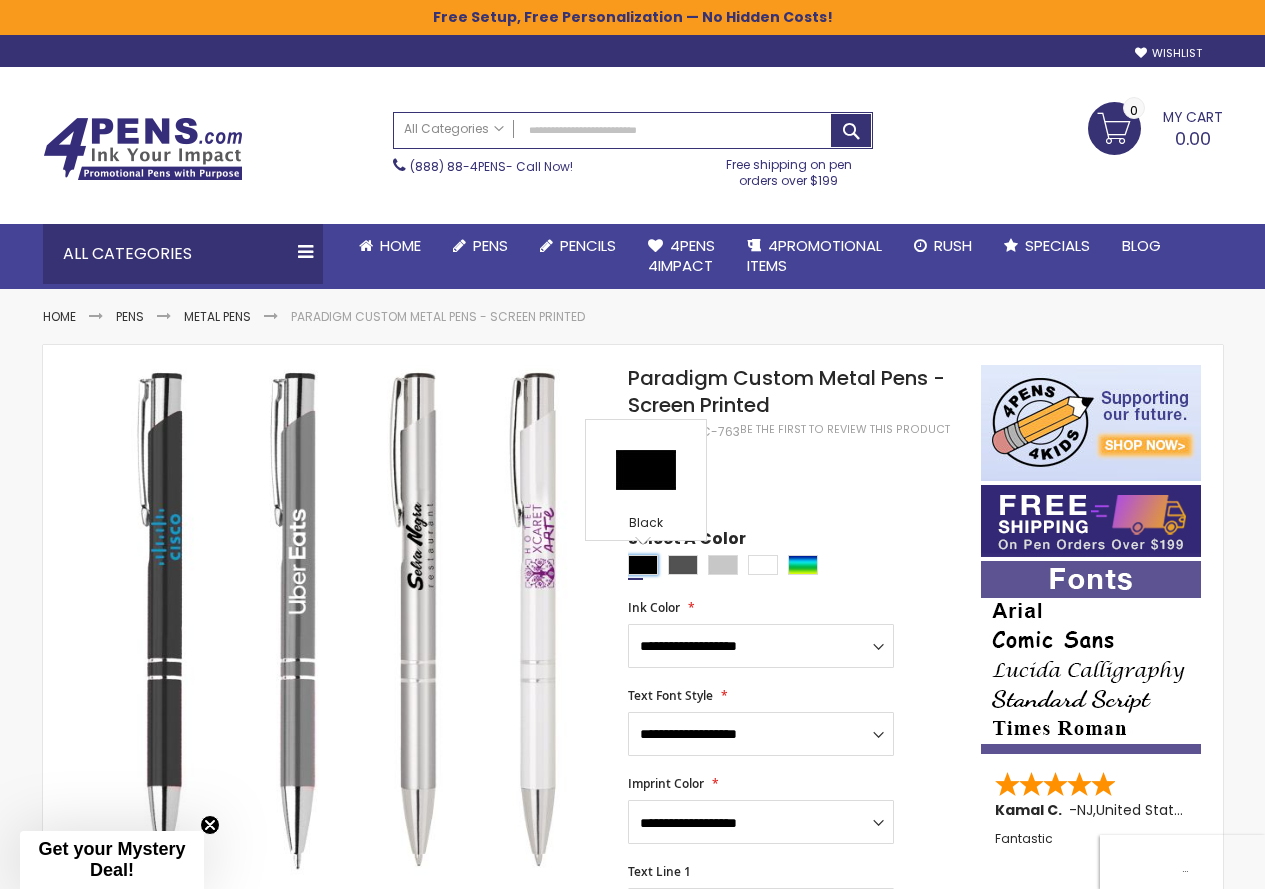 click at bounding box center (643, 565) 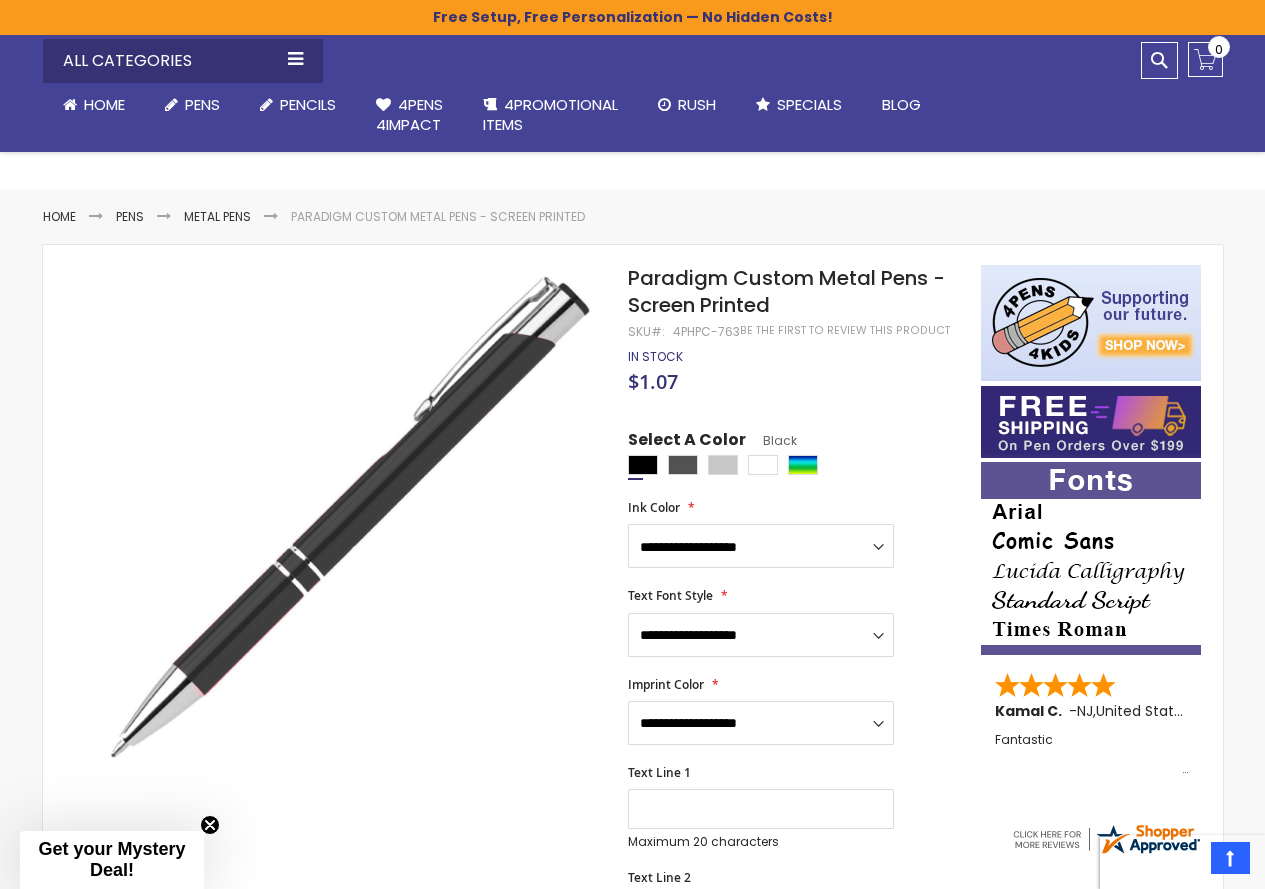 scroll, scrollTop: 0, scrollLeft: 0, axis: both 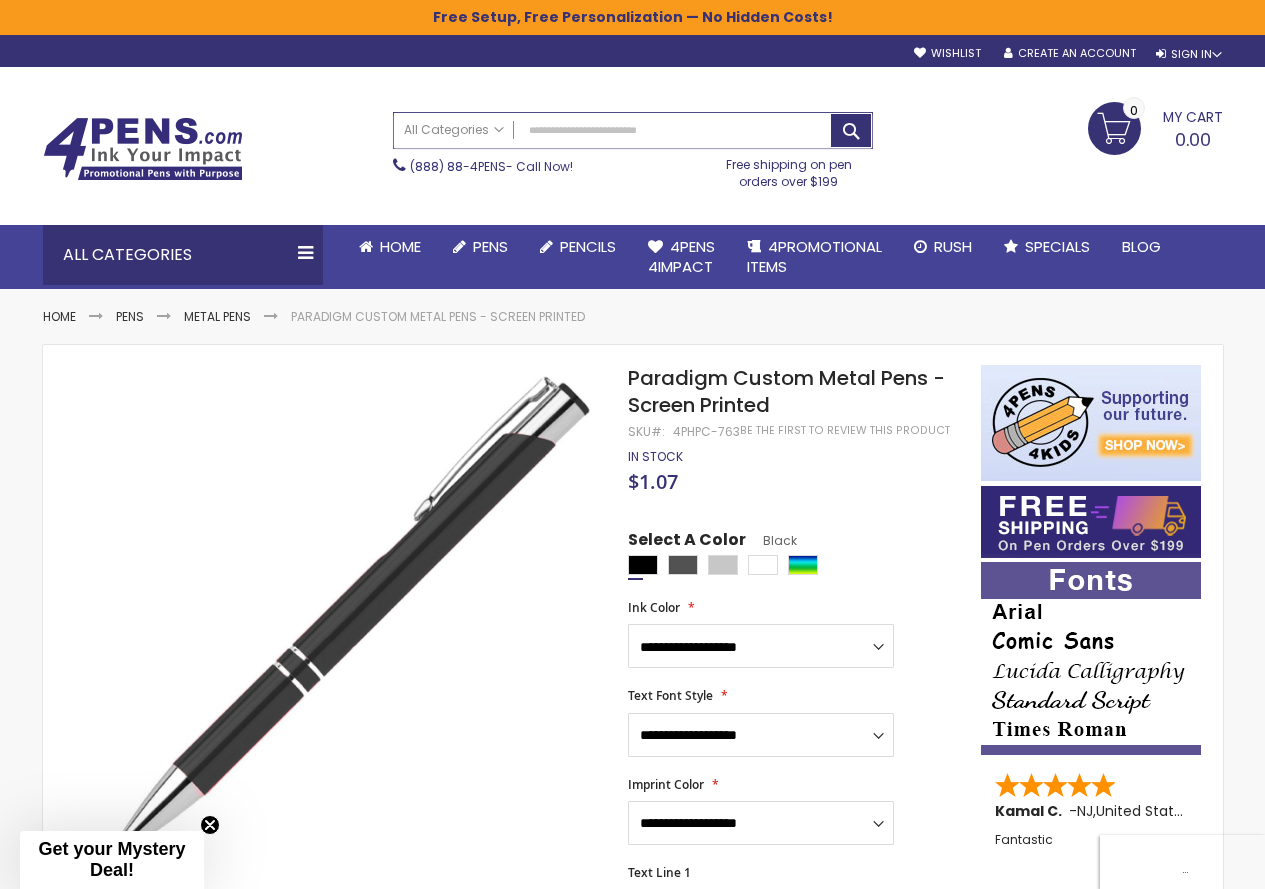 click on "Search" at bounding box center [633, 130] 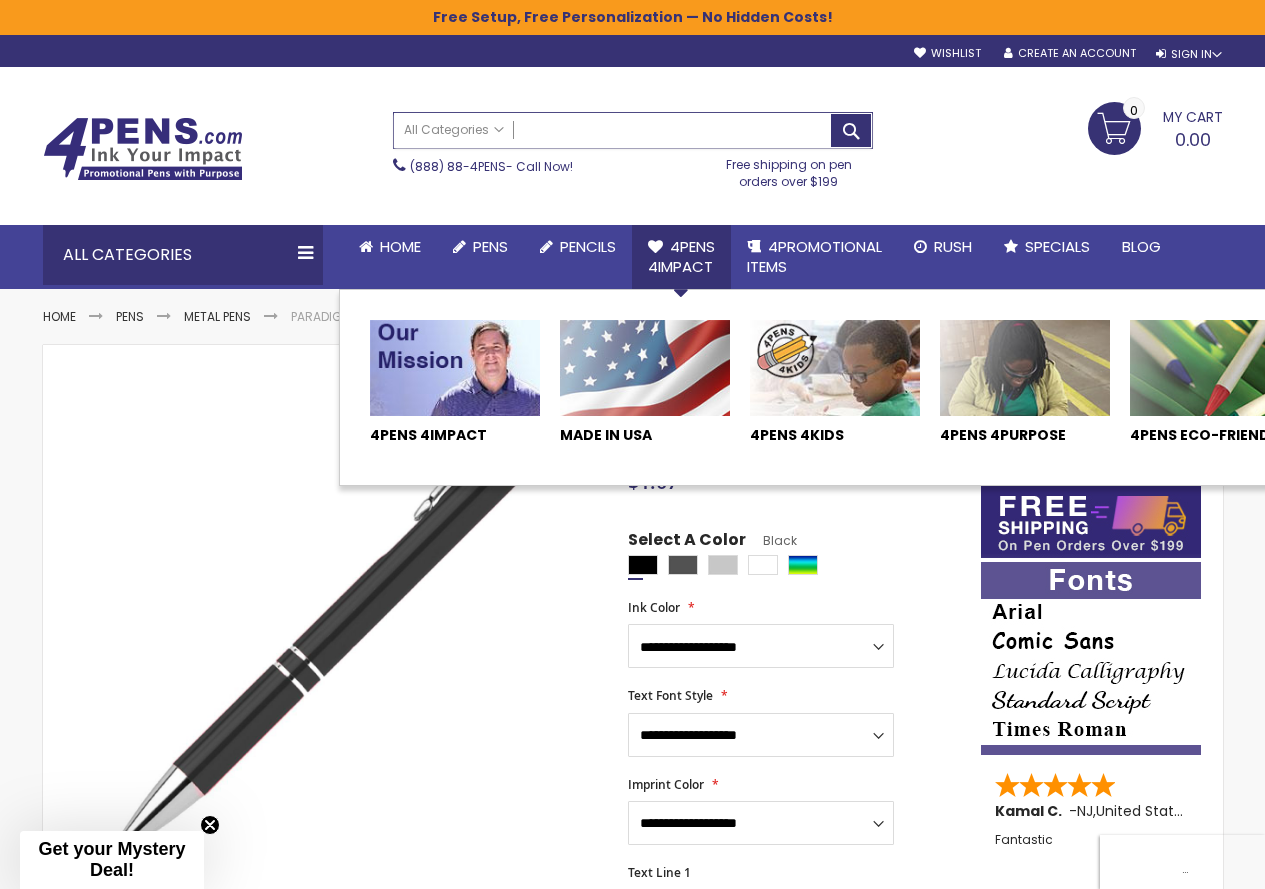 paste on "**********" 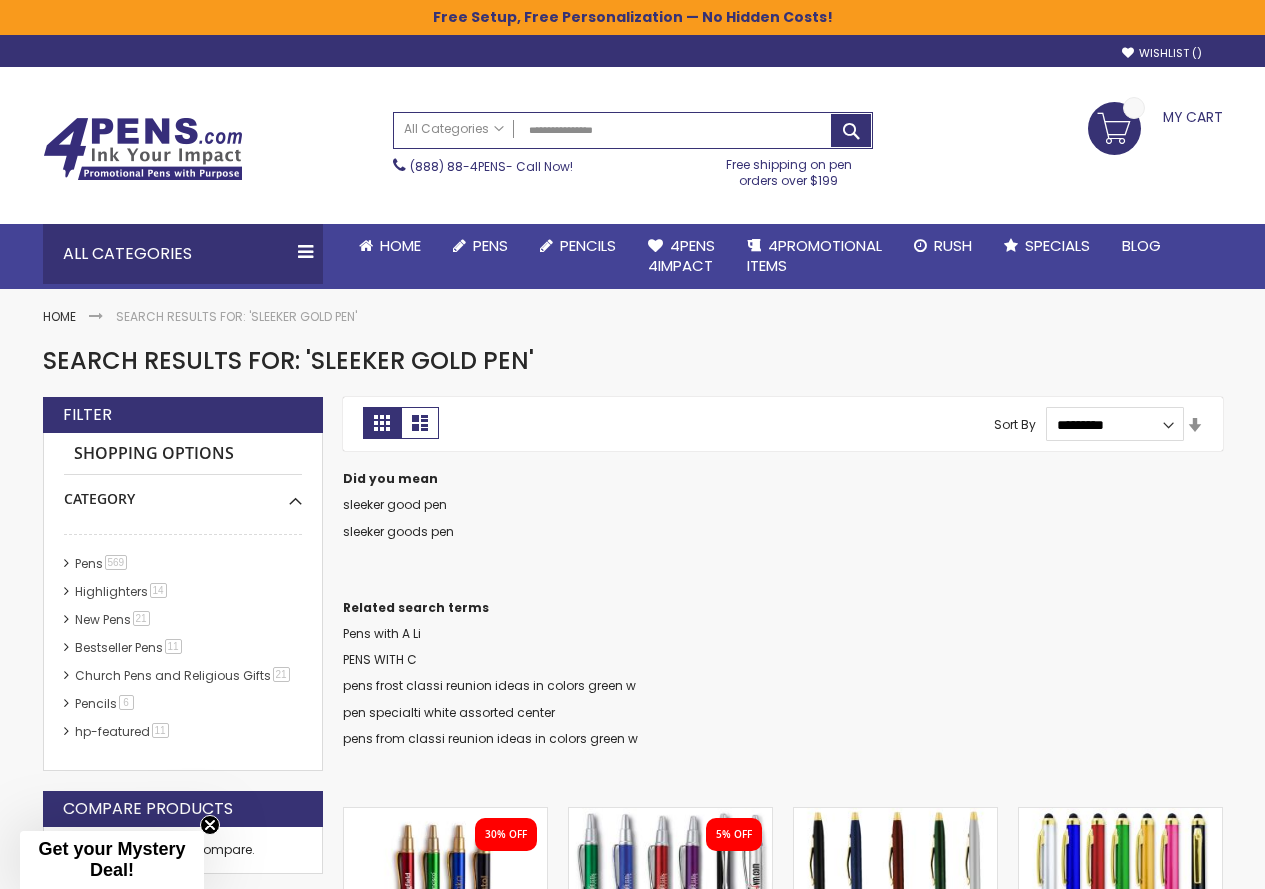 scroll, scrollTop: 0, scrollLeft: 0, axis: both 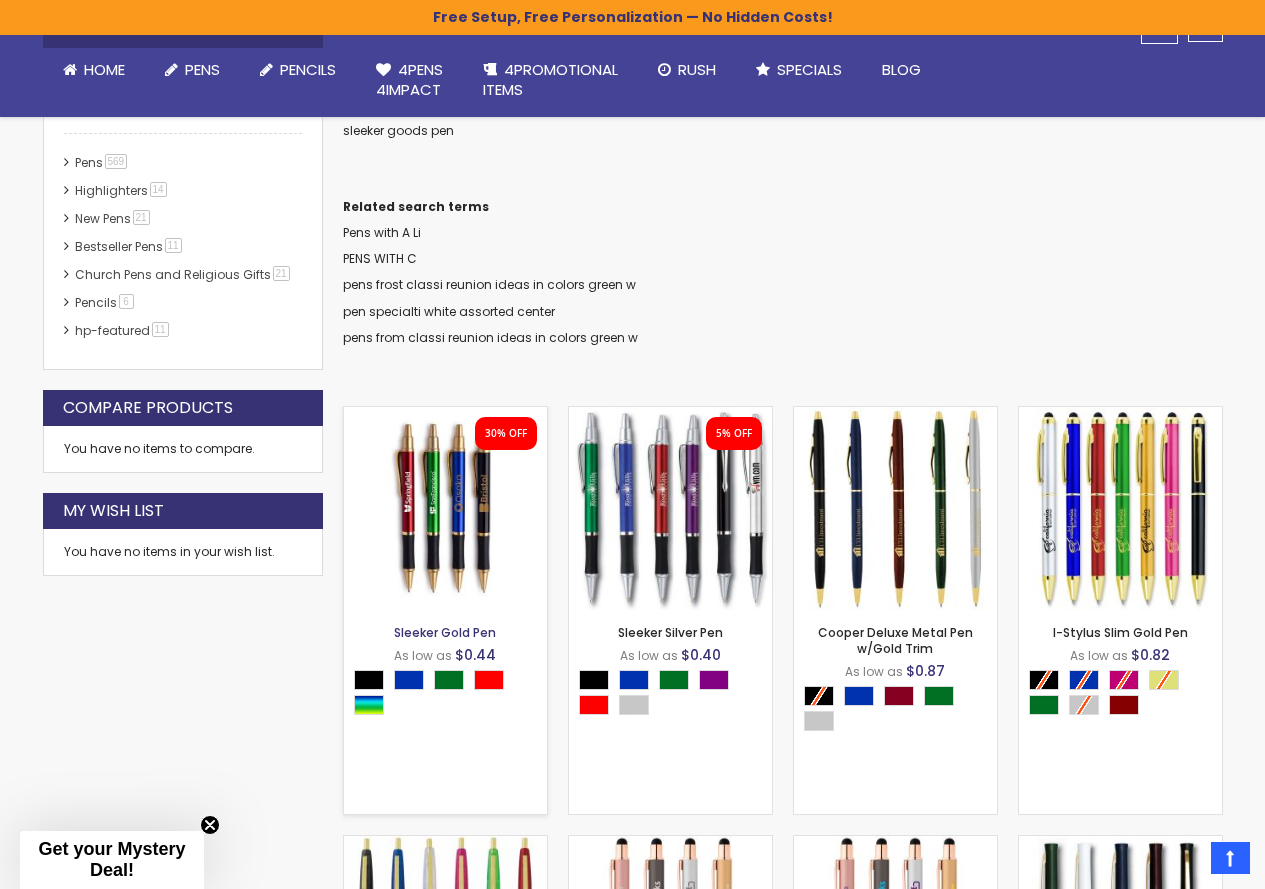 click on "Sleeker Gold Pen" at bounding box center (445, 632) 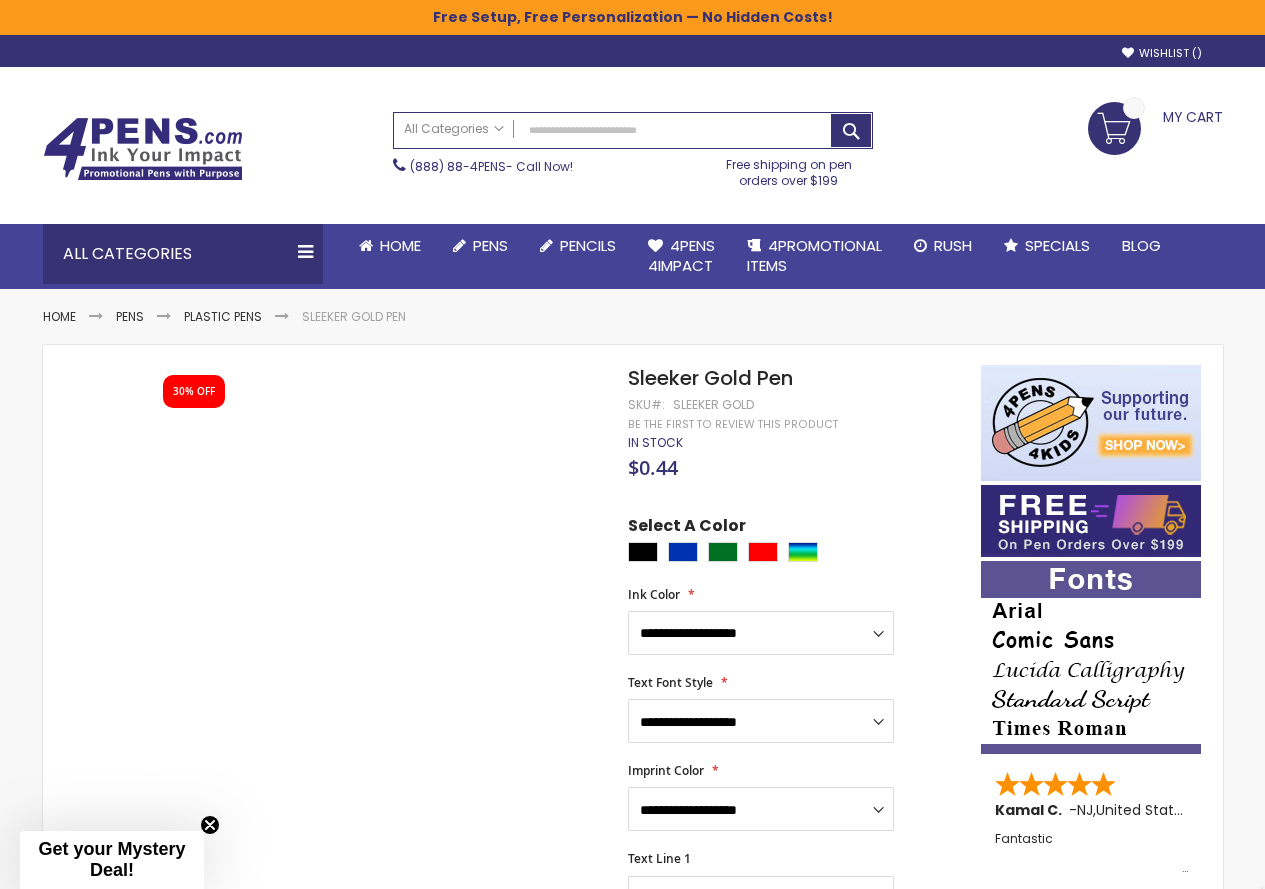 scroll, scrollTop: 0, scrollLeft: 0, axis: both 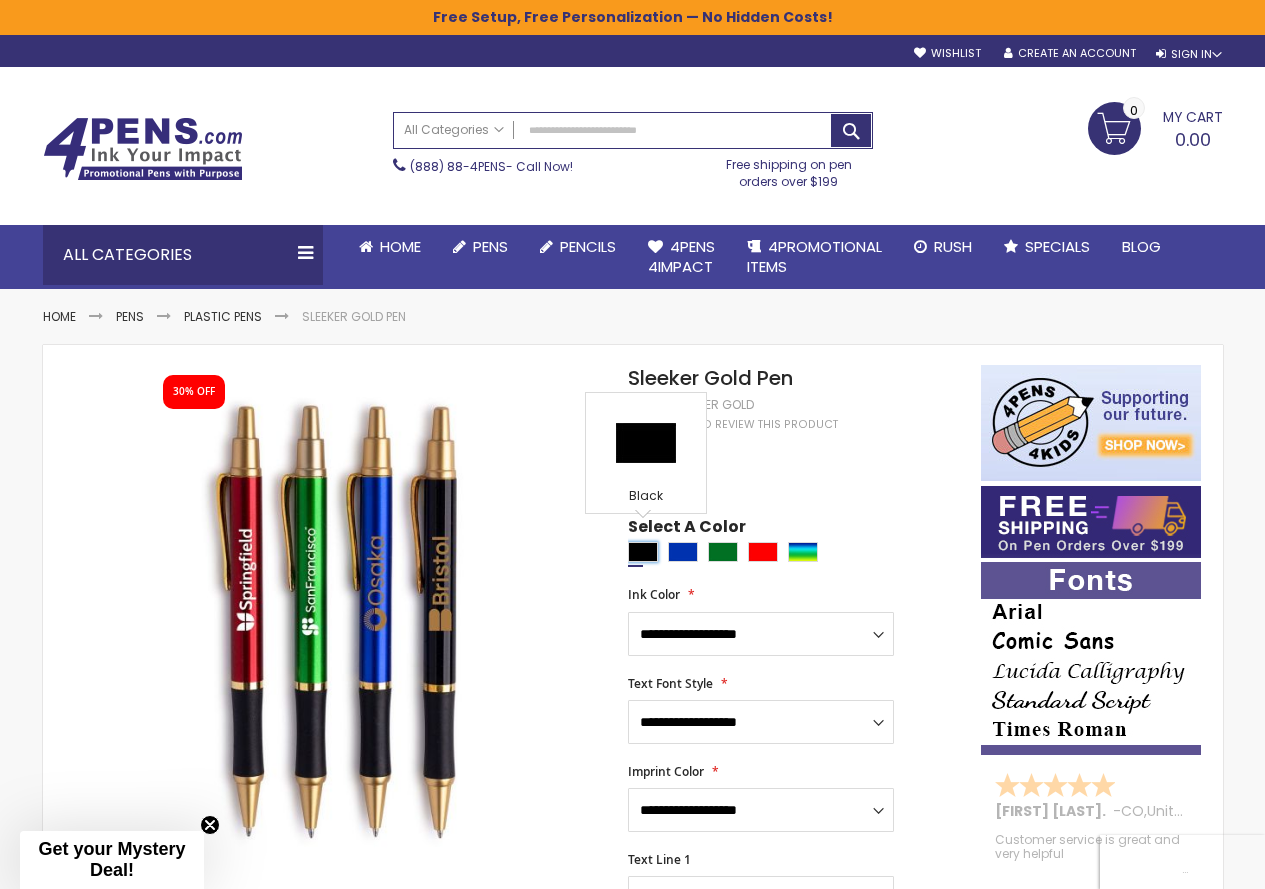 click at bounding box center [643, 552] 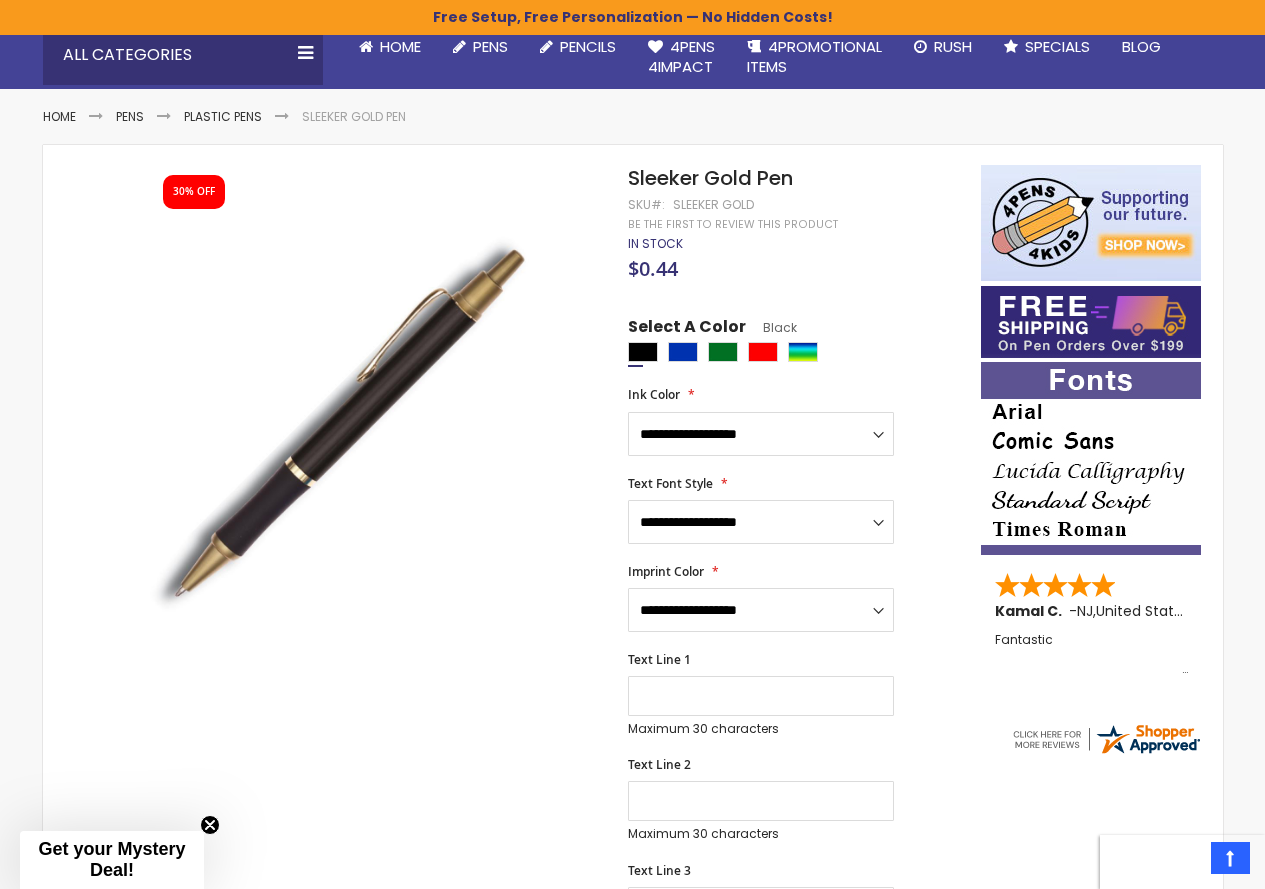 scroll, scrollTop: 0, scrollLeft: 0, axis: both 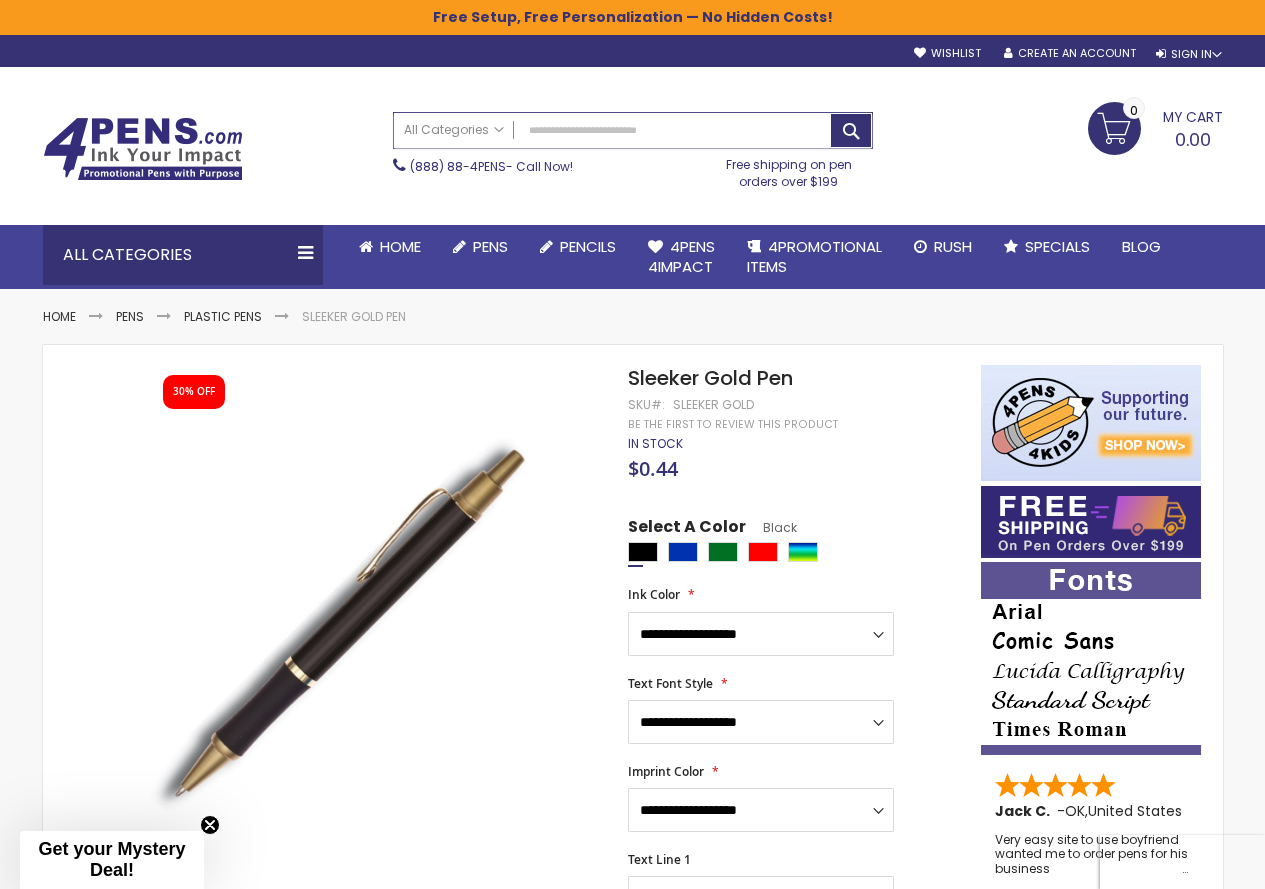 click on "Search" at bounding box center [633, 130] 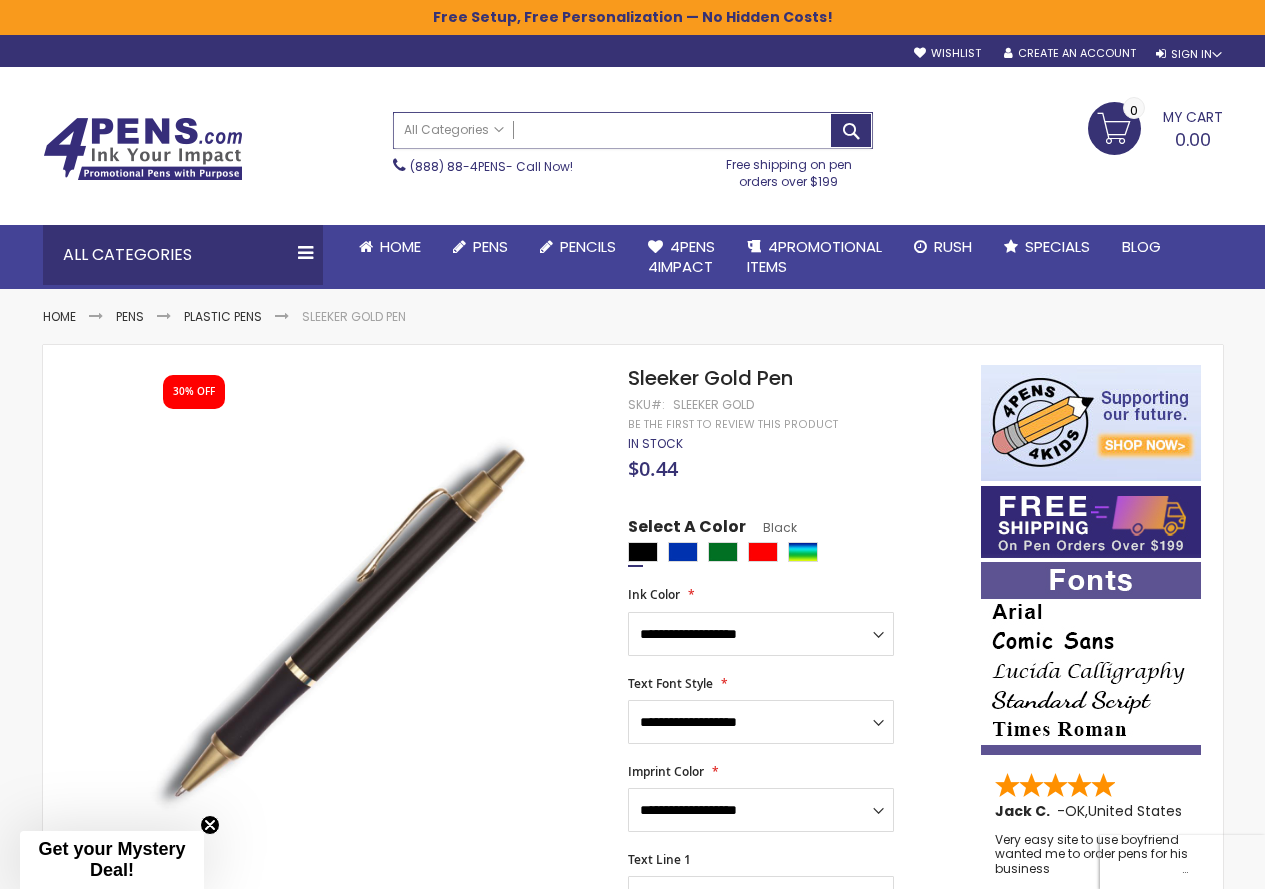 paste on "**********" 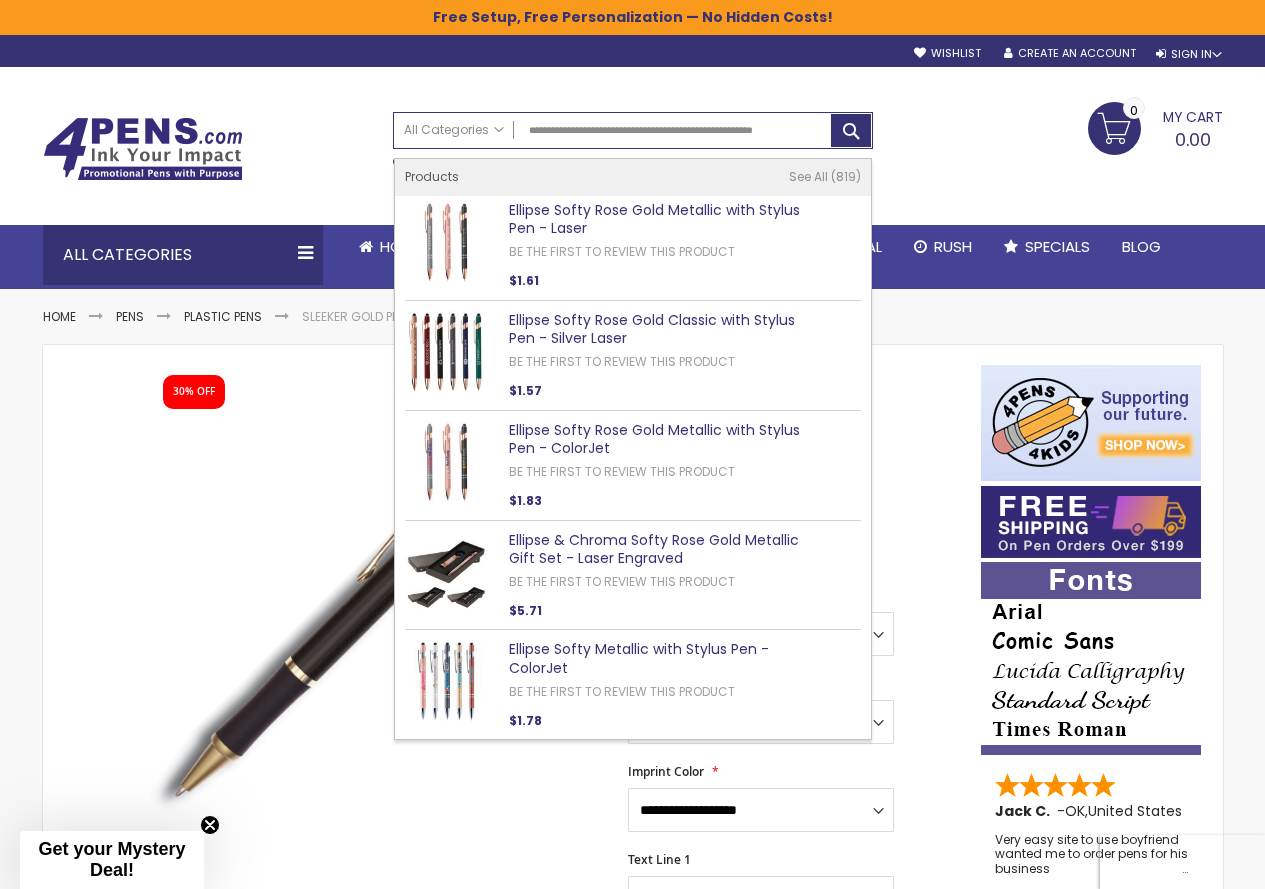 click on "Ellipse Softy Rose Gold Metallic with Stylus Pen - Laser" at bounding box center [654, 219] 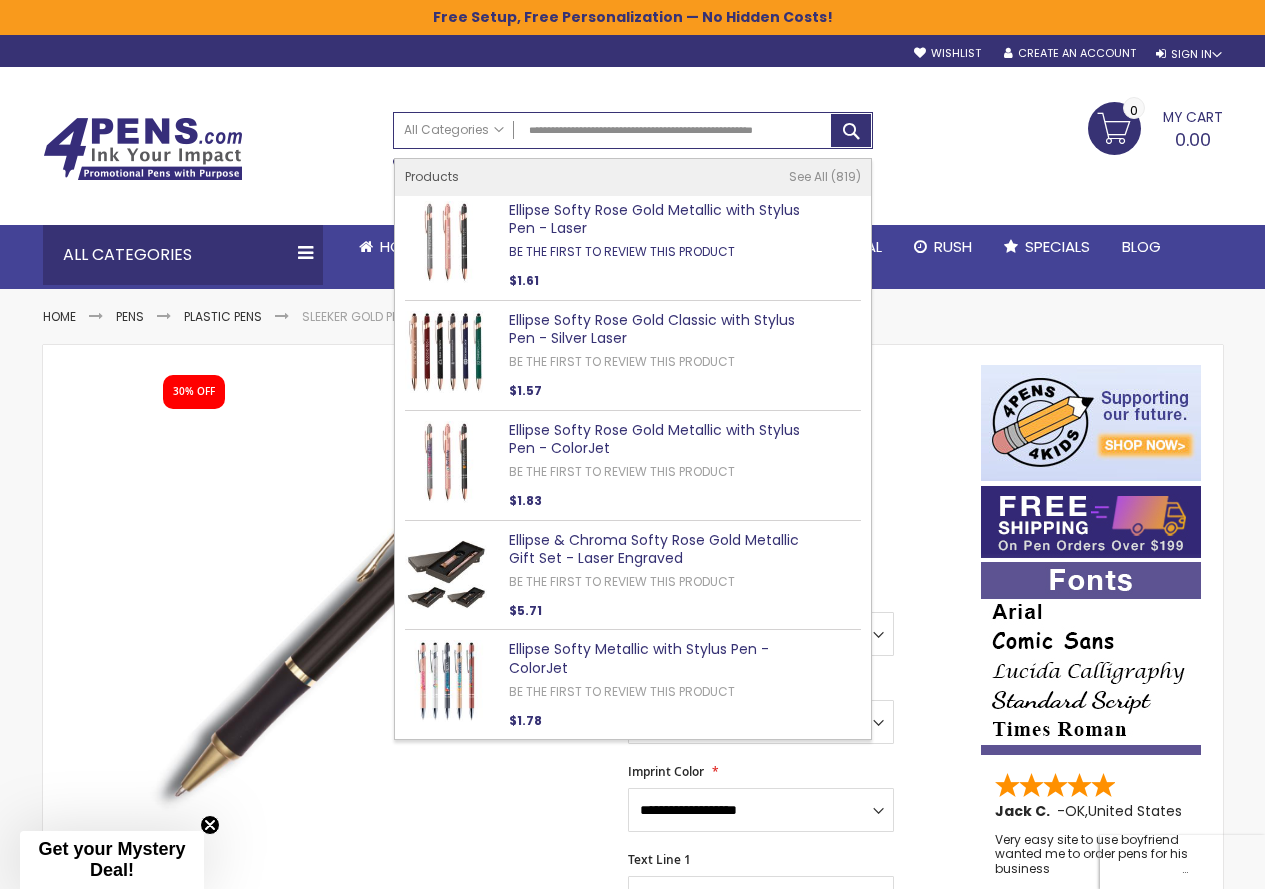 type on "**********" 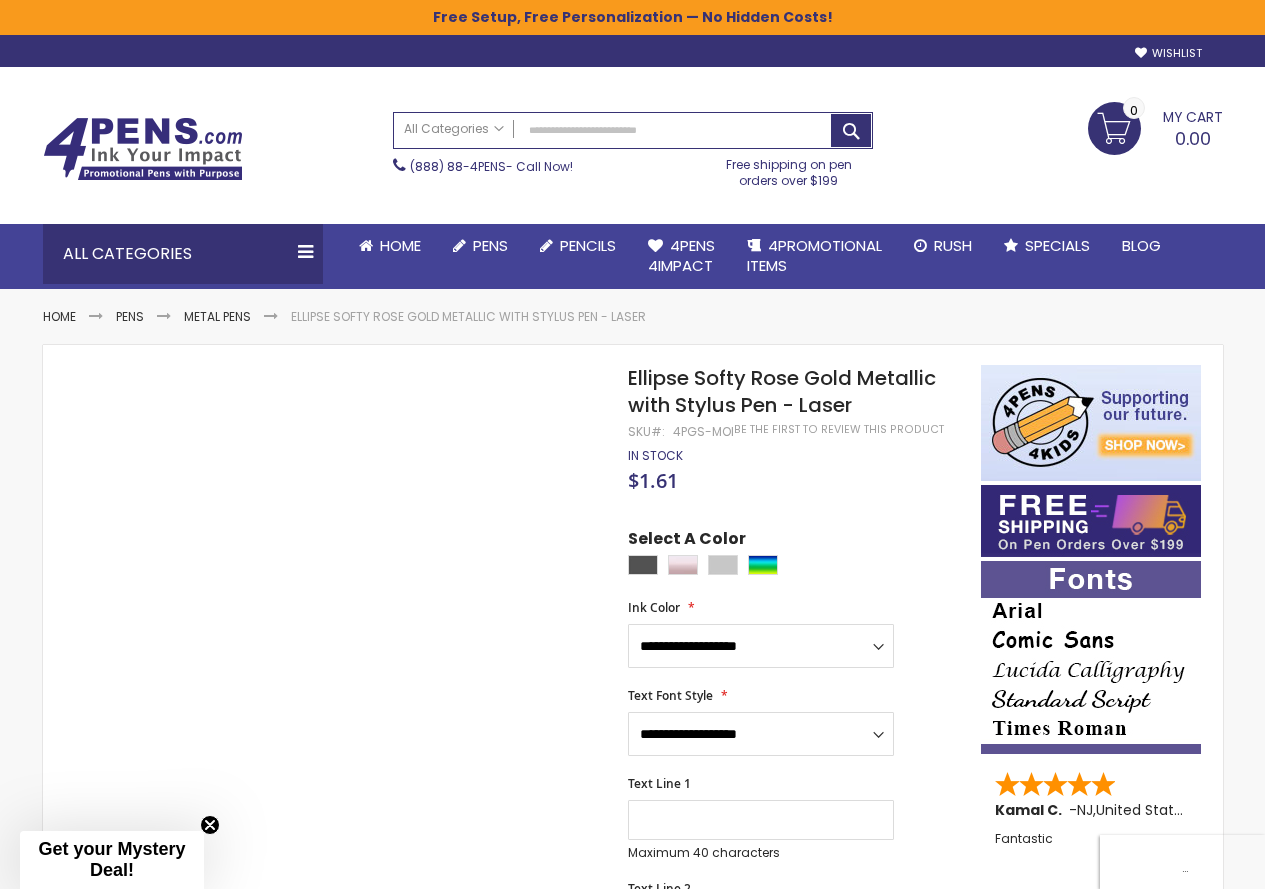 scroll, scrollTop: 0, scrollLeft: 0, axis: both 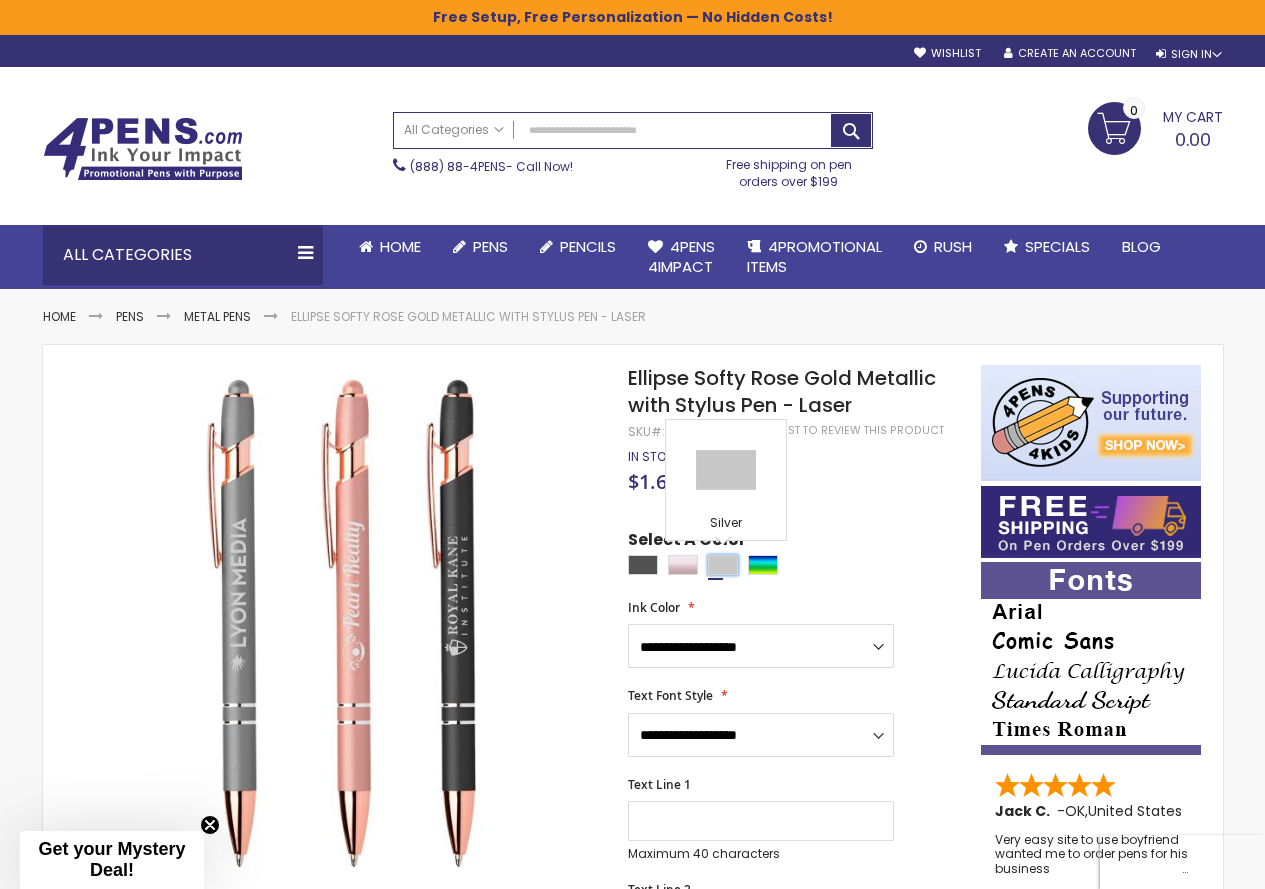 click at bounding box center [723, 565] 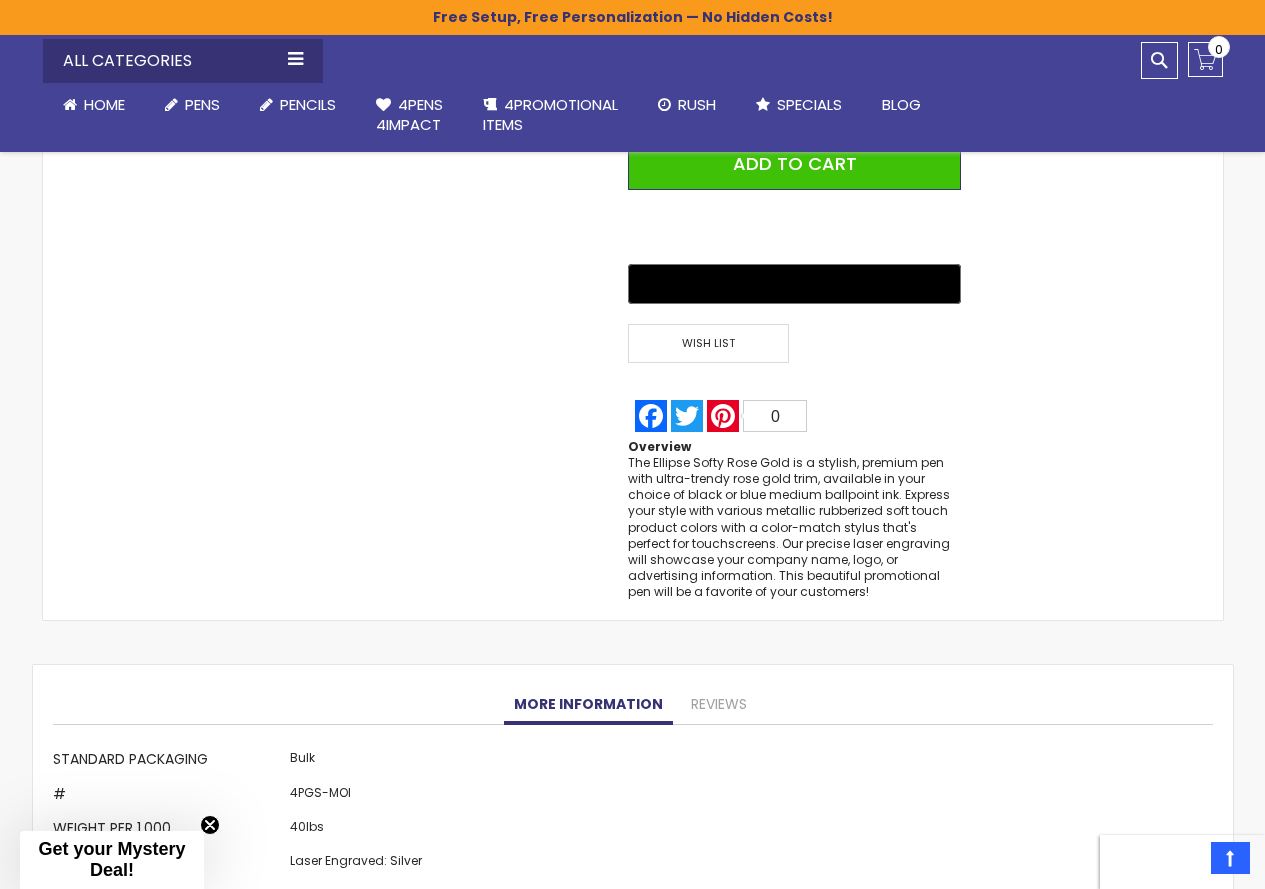 scroll, scrollTop: 1600, scrollLeft: 0, axis: vertical 